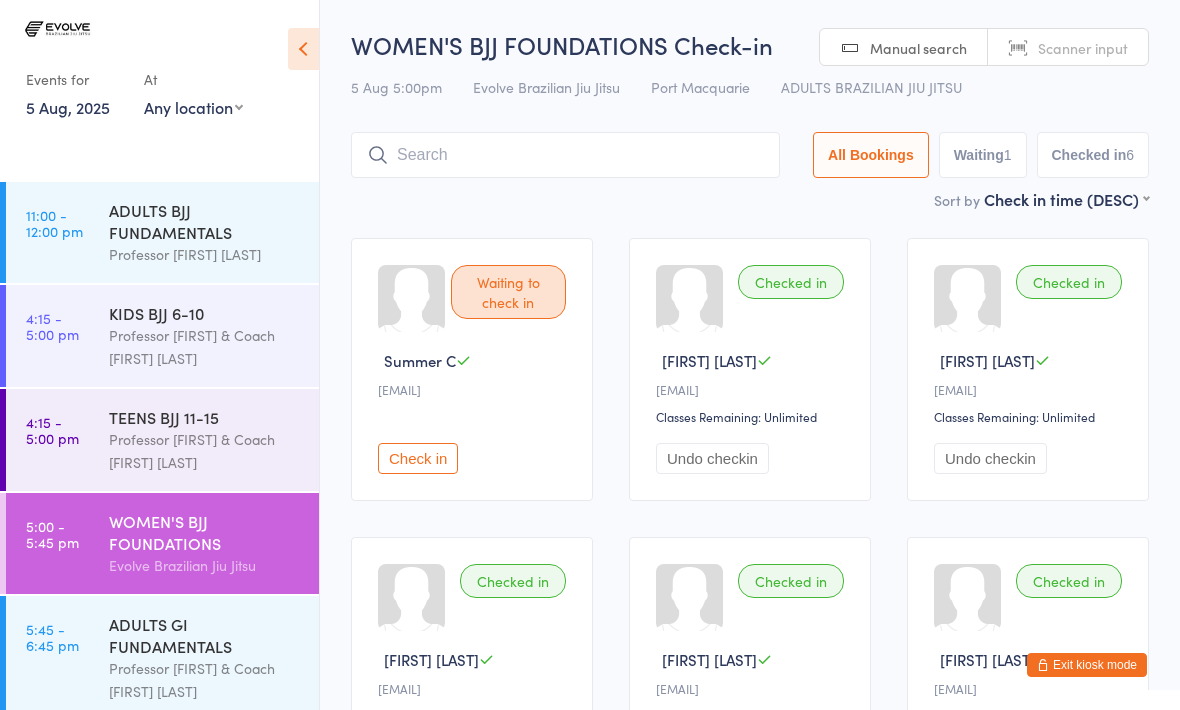 scroll, scrollTop: 134, scrollLeft: 0, axis: vertical 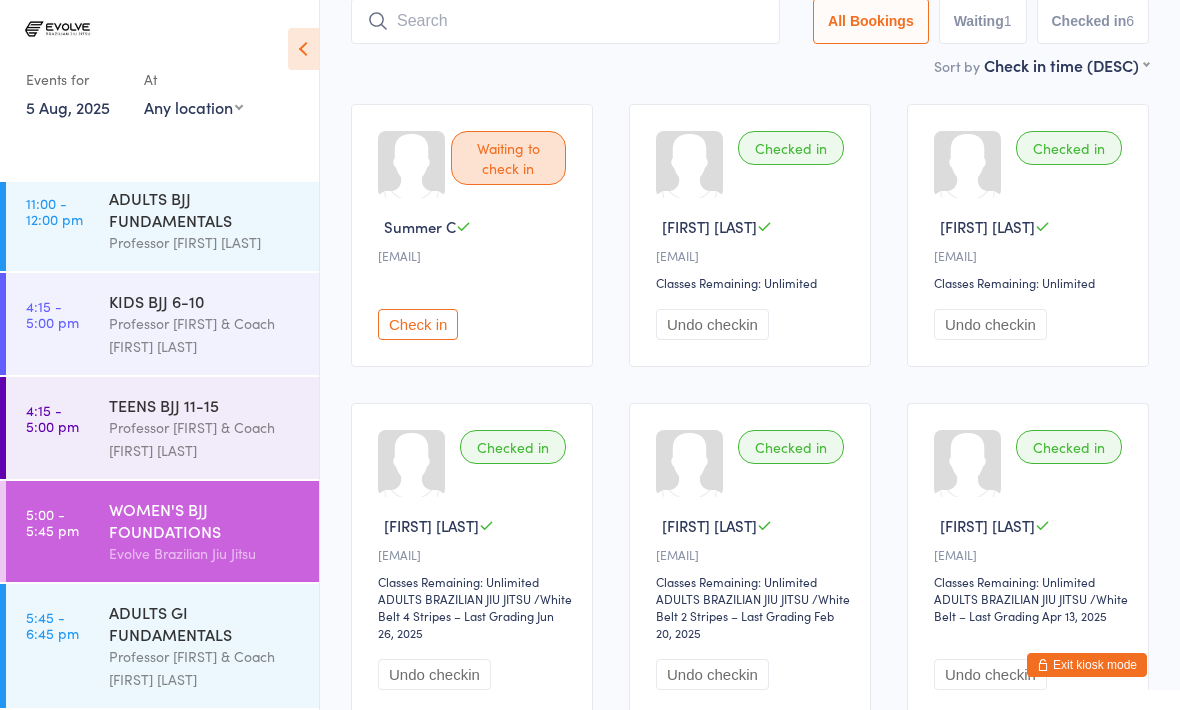 click on "ADULTS GI FUNDAMENTALS" at bounding box center (205, 623) 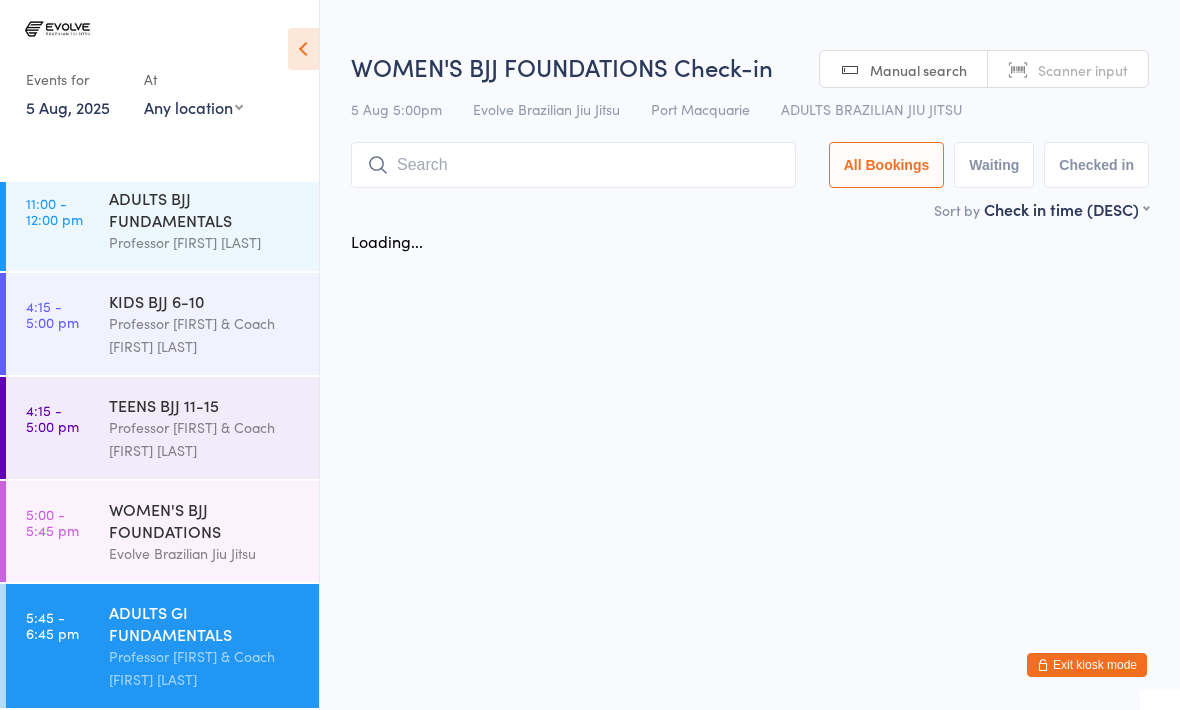 scroll, scrollTop: 0, scrollLeft: 0, axis: both 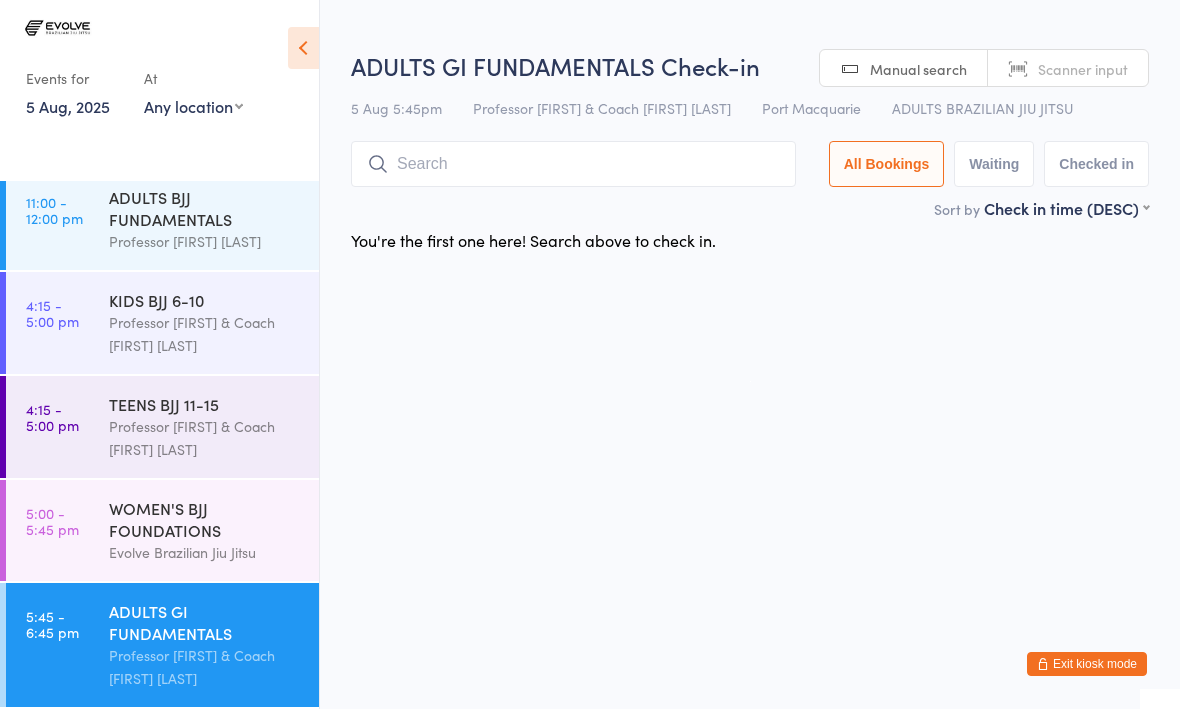 click at bounding box center (573, 165) 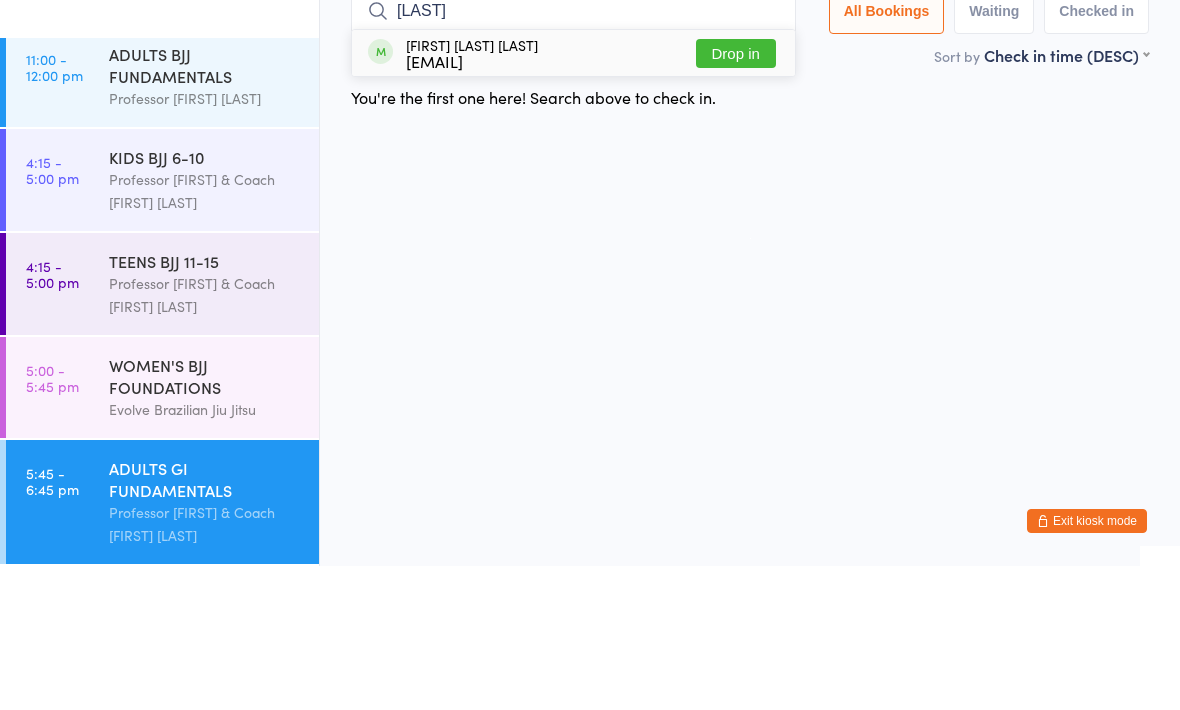 type on "[LAST]" 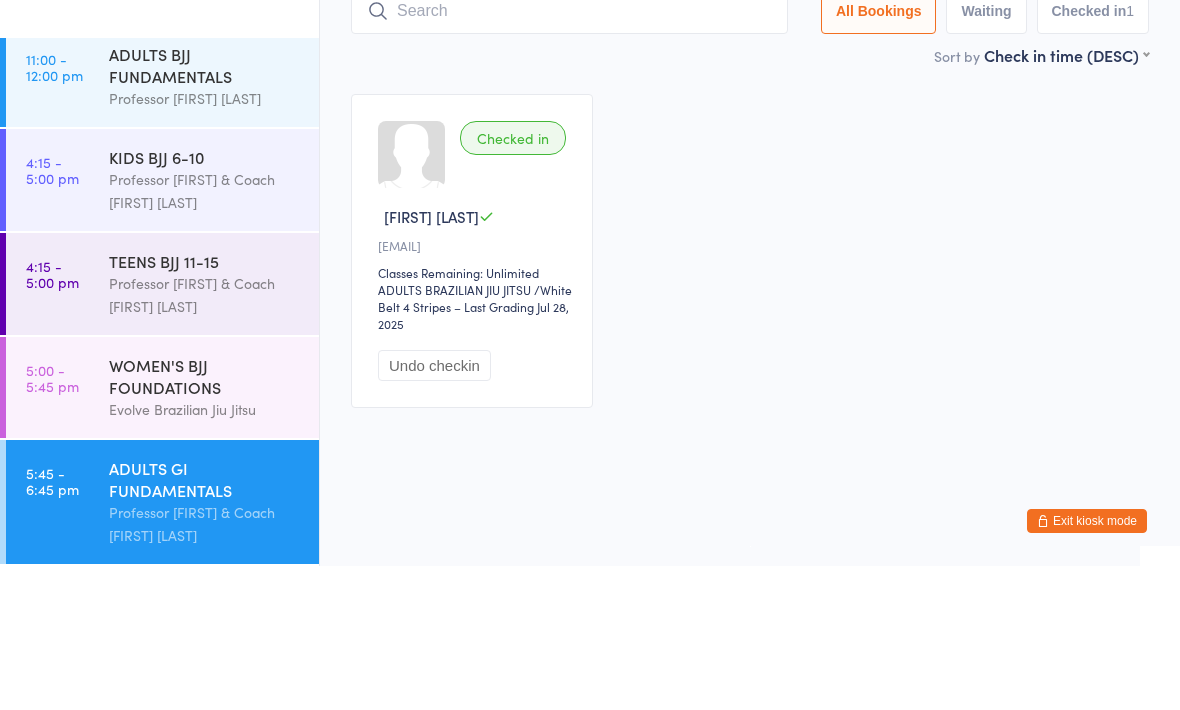 click on "ADULTS BJJ FUNDAMENTALS" at bounding box center [205, 209] 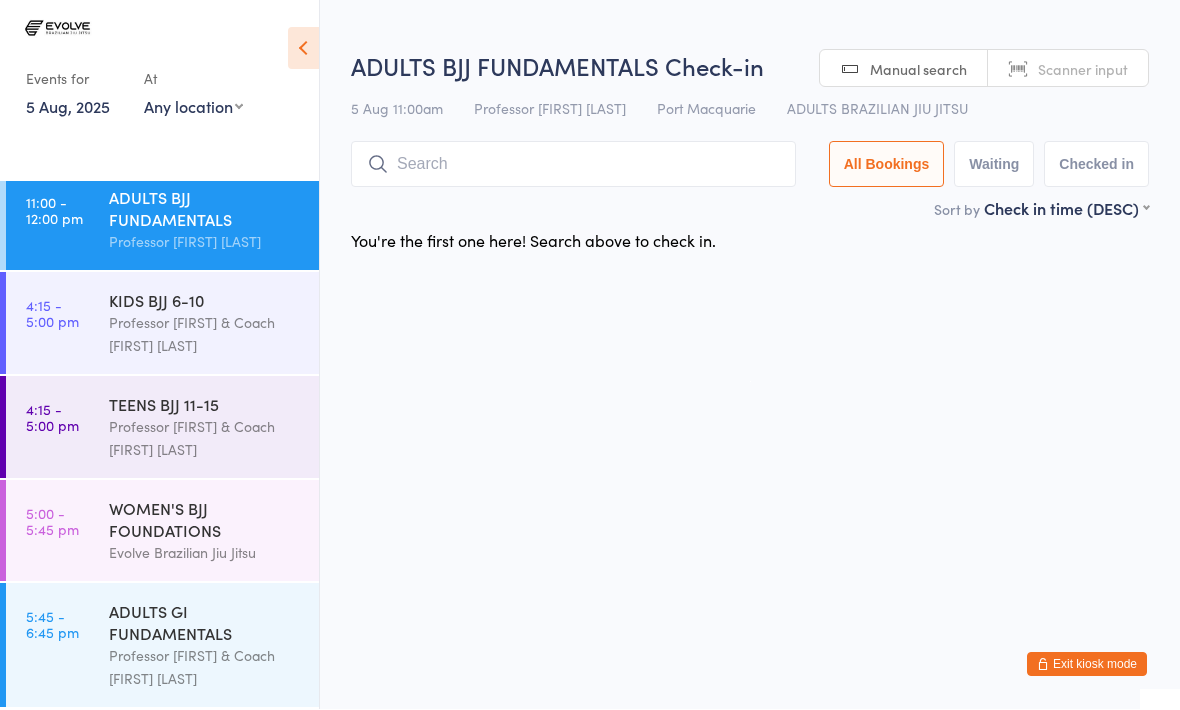 click on "Professor [FIRST] & Coach [FIRST] [LAST]" at bounding box center [205, 668] 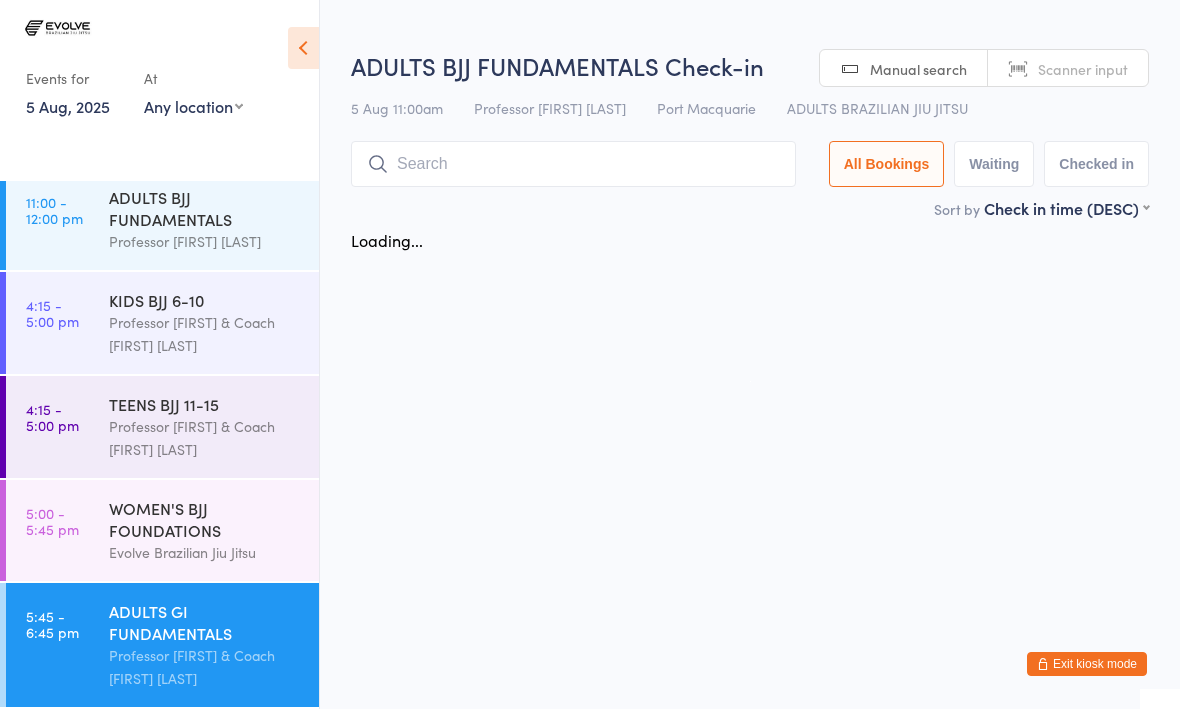 scroll, scrollTop: 1, scrollLeft: 0, axis: vertical 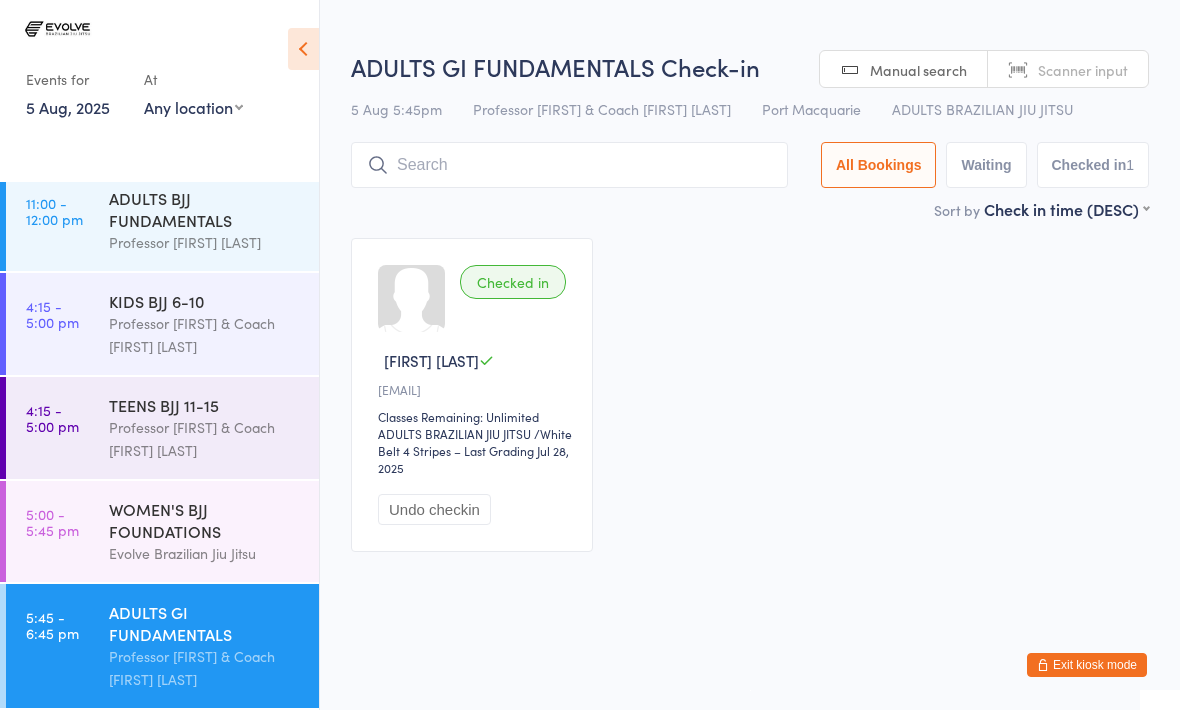 click at bounding box center [569, 165] 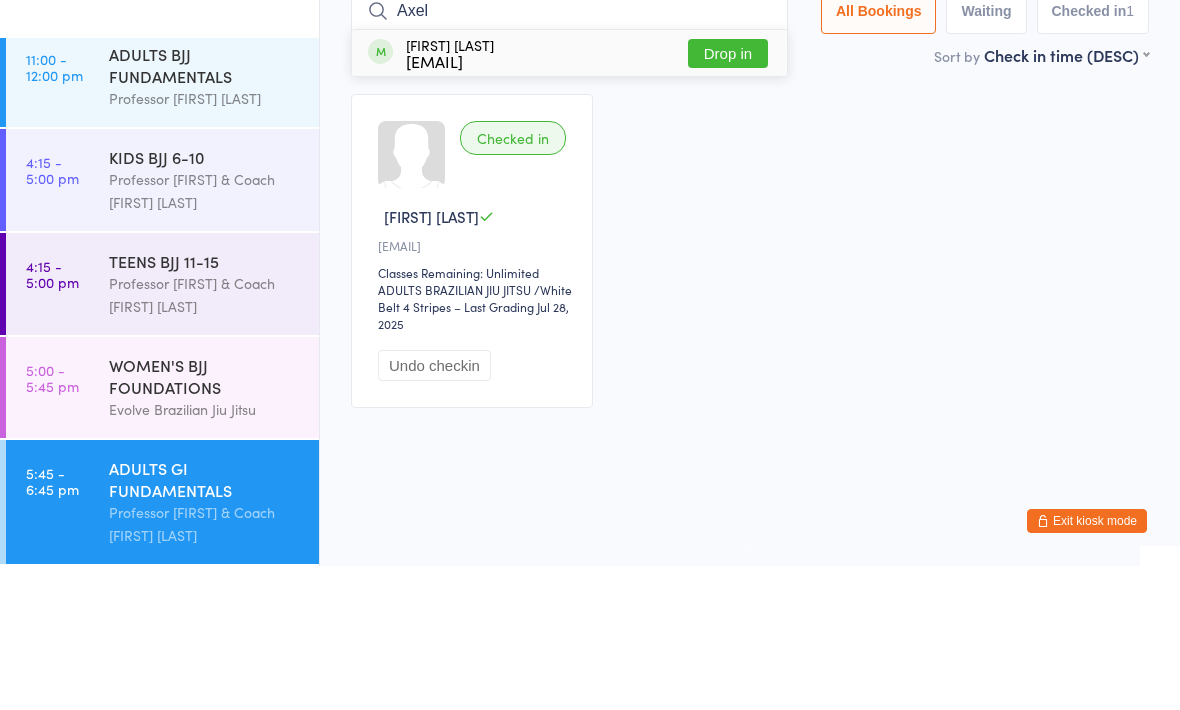 type on "Axel" 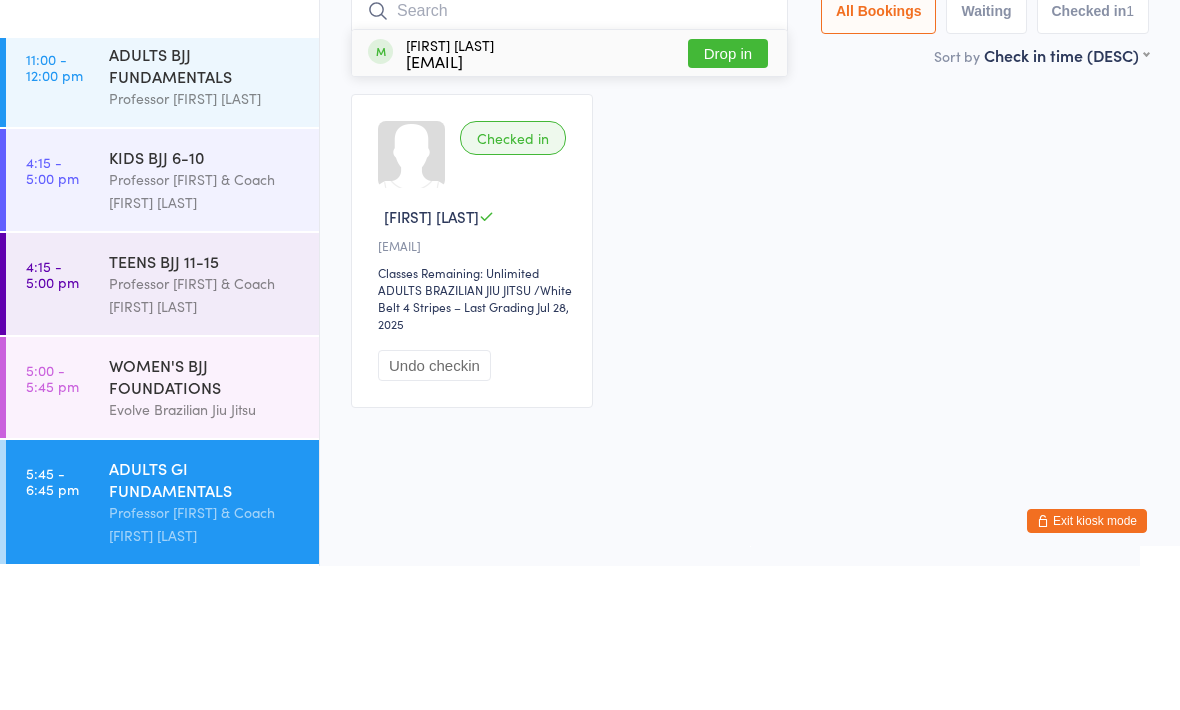 scroll, scrollTop: 9, scrollLeft: 0, axis: vertical 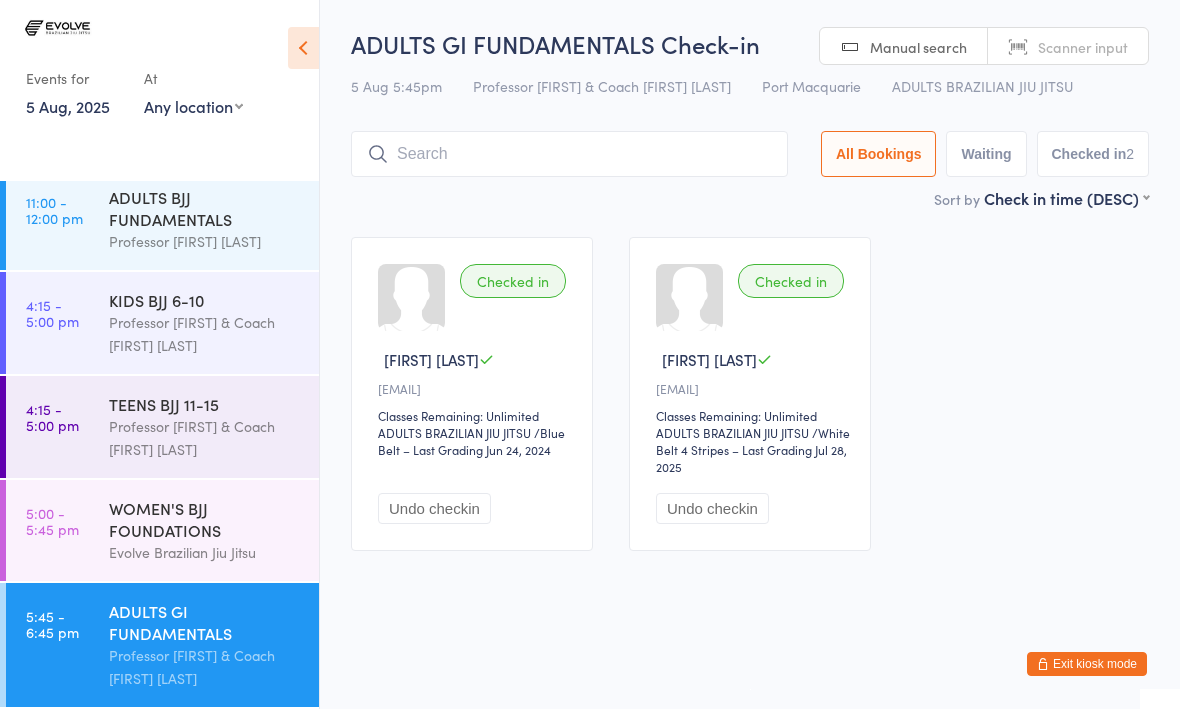 click at bounding box center [569, 155] 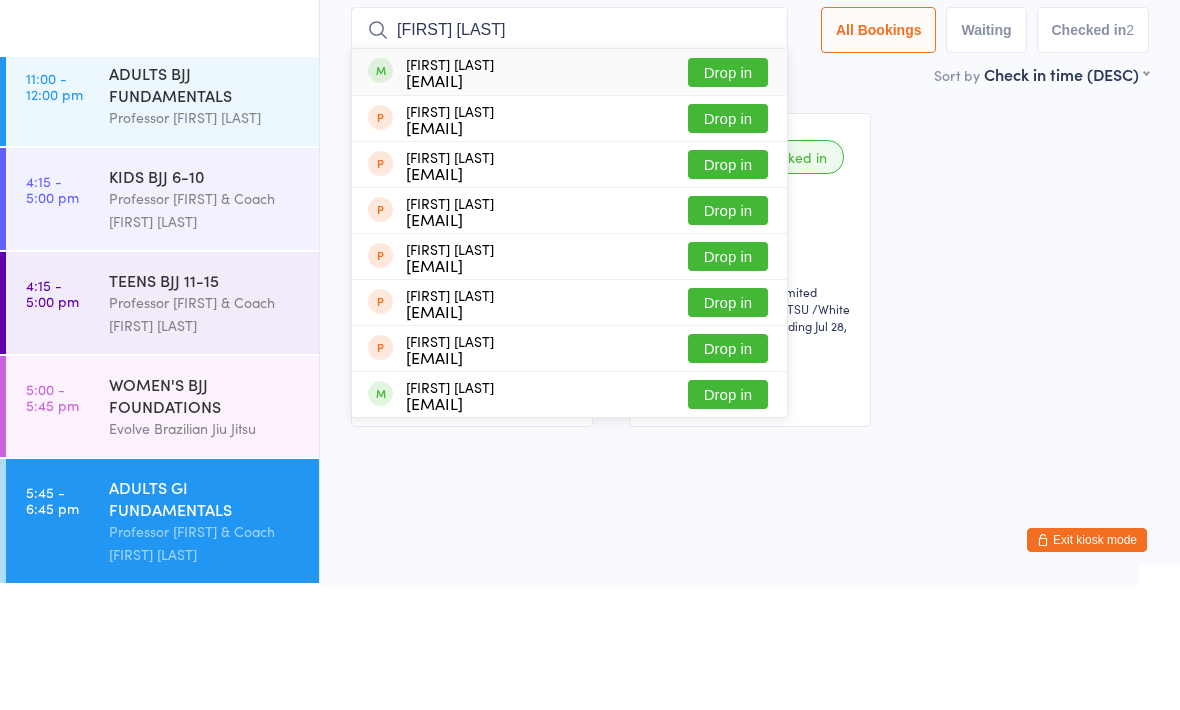 type on "[FIRST] [LAST]" 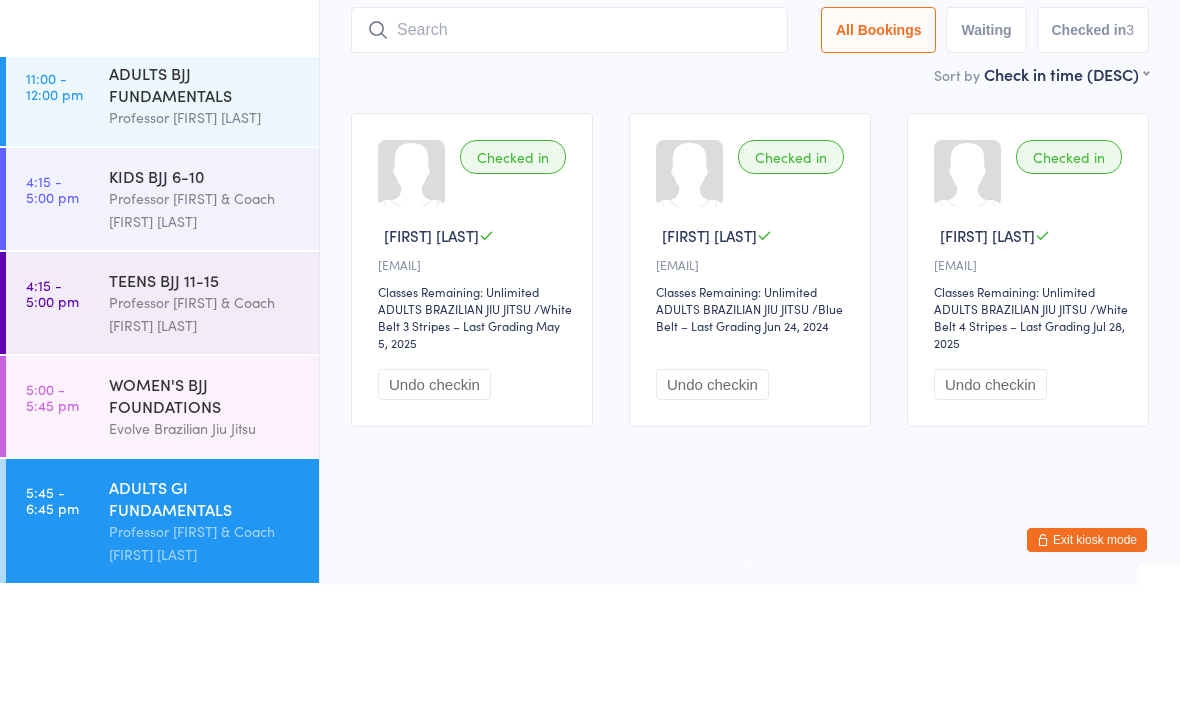 click on "Checked in [FIRST] [LAST] [EMAIL] Classes Remaining: Unlimited ADULTS BRAZILIAN JIU JITSU  ADULTS BRAZILIAN JIU JITSU   /  White Belt 3 Stripes – Last Grading May 5, 2025   Undo checkin Checked in [FIRST] [LAST] [EMAIL] Classes Remaining: Unlimited ADULTS BRAZILIAN JIU JITSU  ADULTS BRAZILIAN JIU JITSU   /  Blue Belt – Last Grading Jun 24, 2024   Undo checkin Checked in [FIRST] [LAST] [EMAIL] Classes Remaining: Unlimited ADULTS BRAZILIAN JIU JITSU  ADULTS BRAZILIAN JIU JITSU   /  White Belt 4 Stripes – Last Grading Jul 28, 2025   Undo checkin" at bounding box center [750, 395] 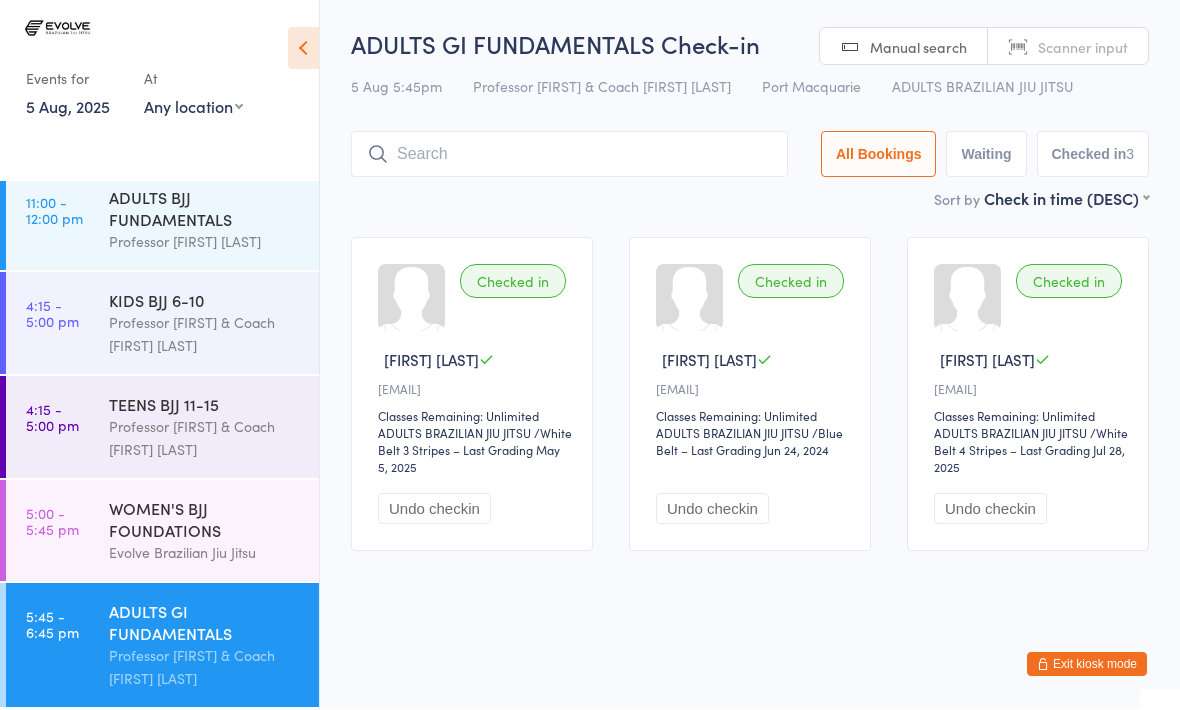 click at bounding box center (569, 155) 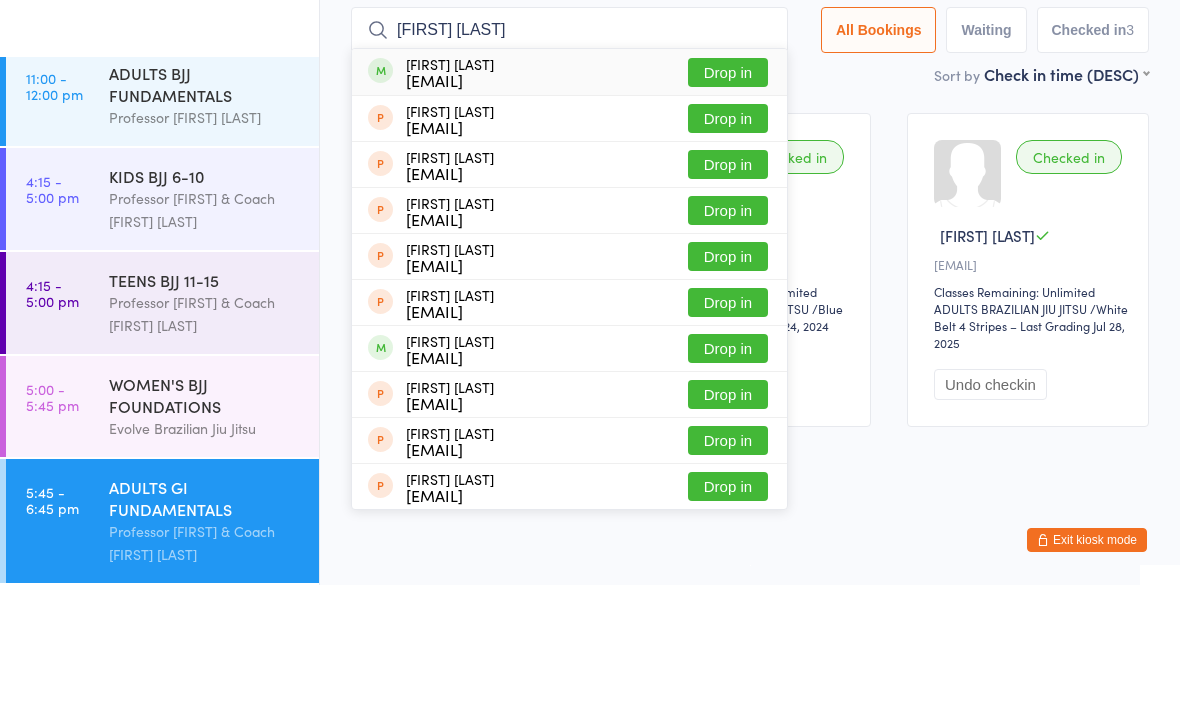 type on "[FIRST] [LAST]" 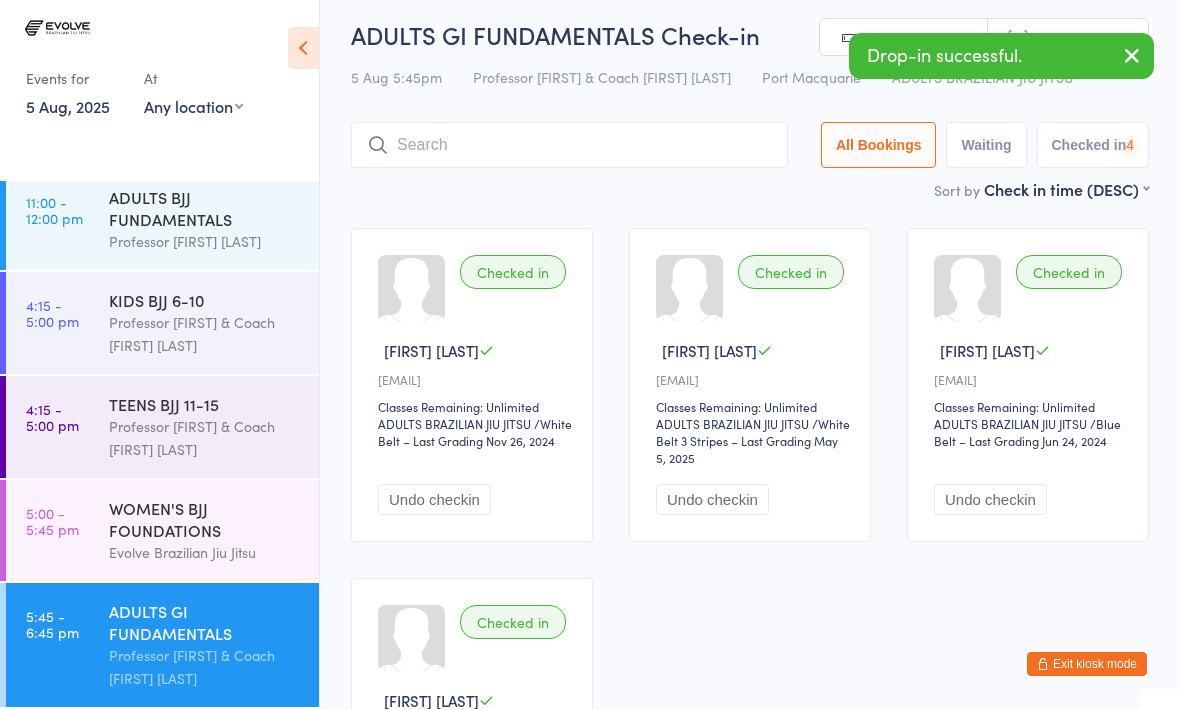 scroll, scrollTop: 10, scrollLeft: 0, axis: vertical 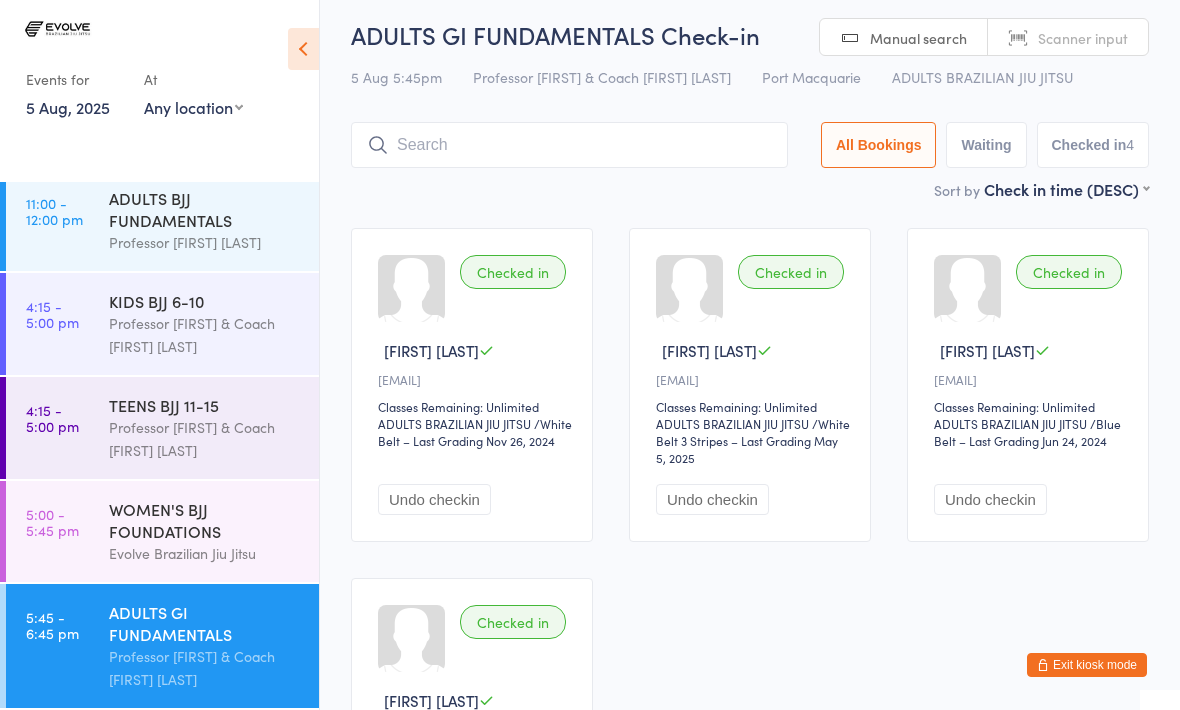 click at bounding box center (569, 145) 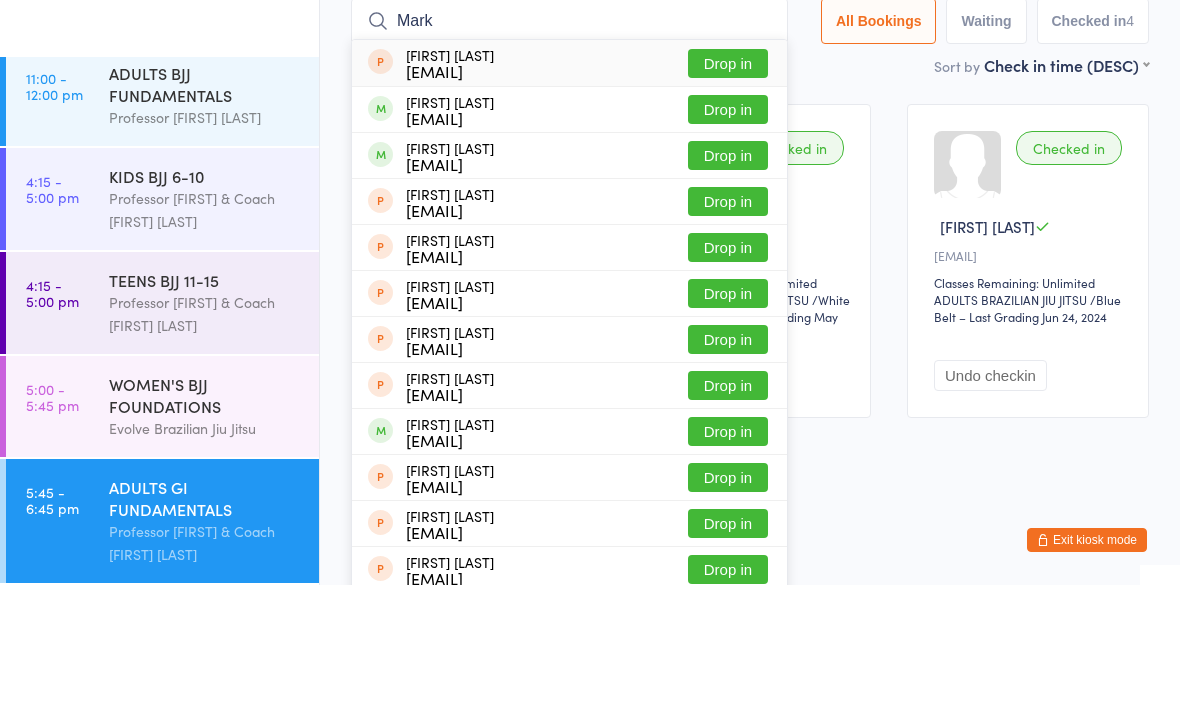 type on "Mark" 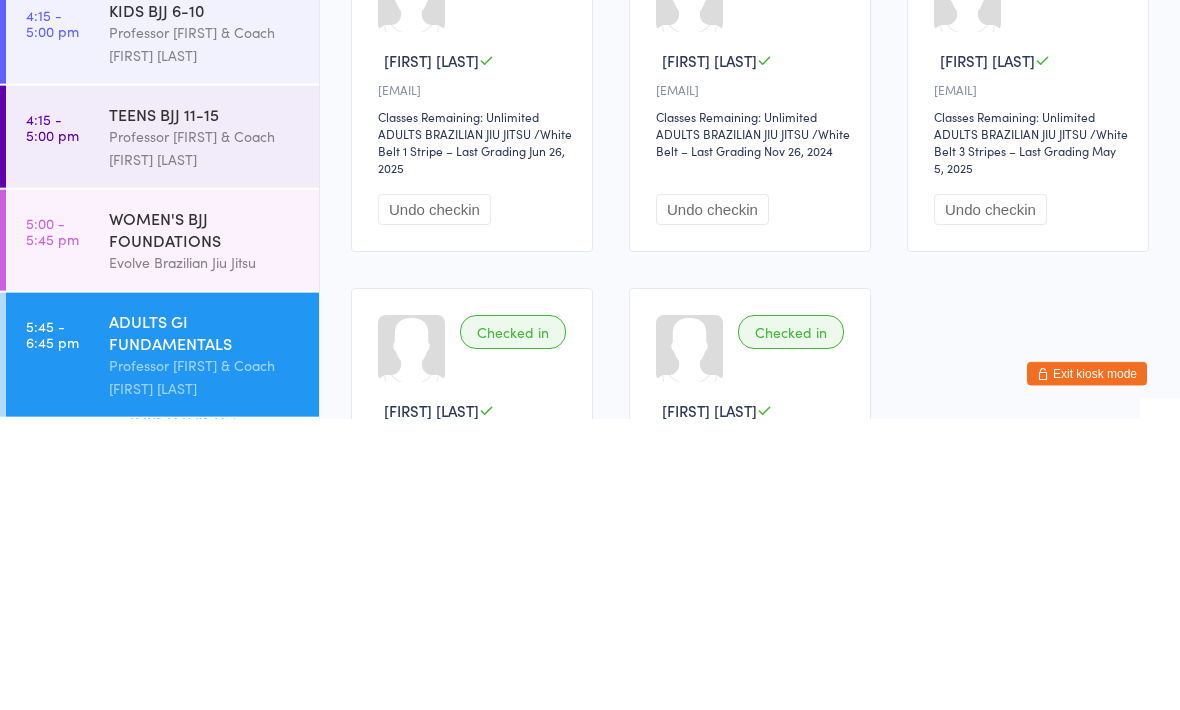 scroll, scrollTop: 0, scrollLeft: 0, axis: both 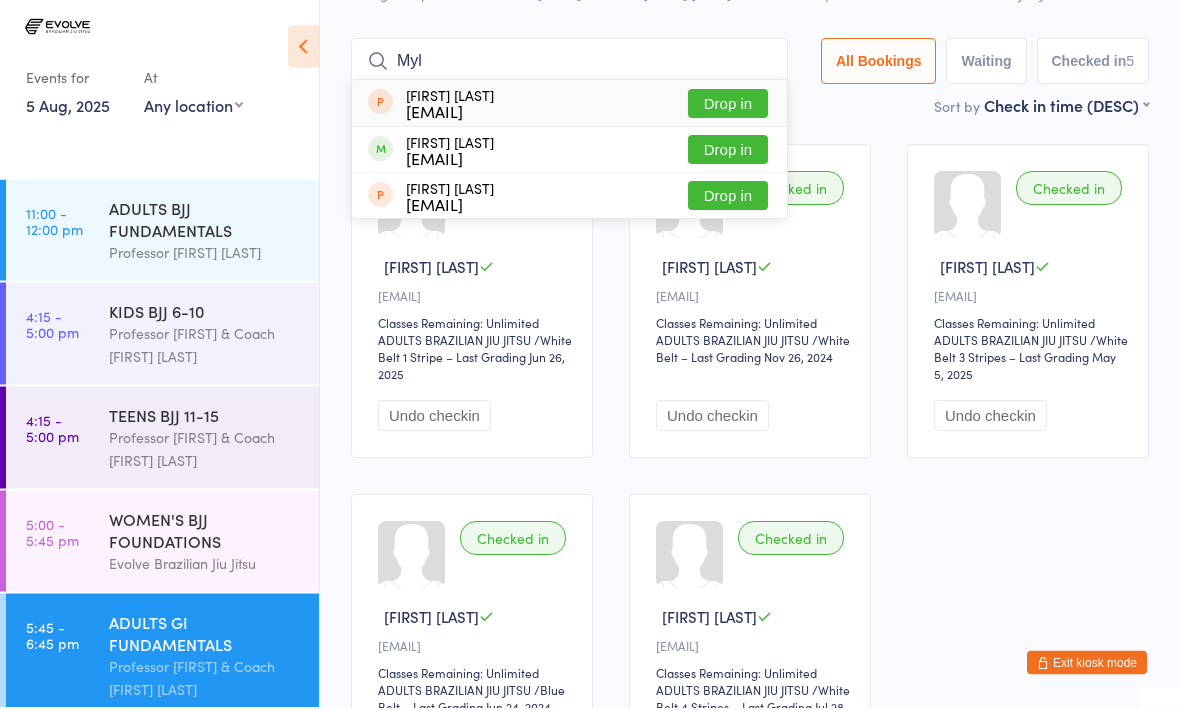 type on "Myl" 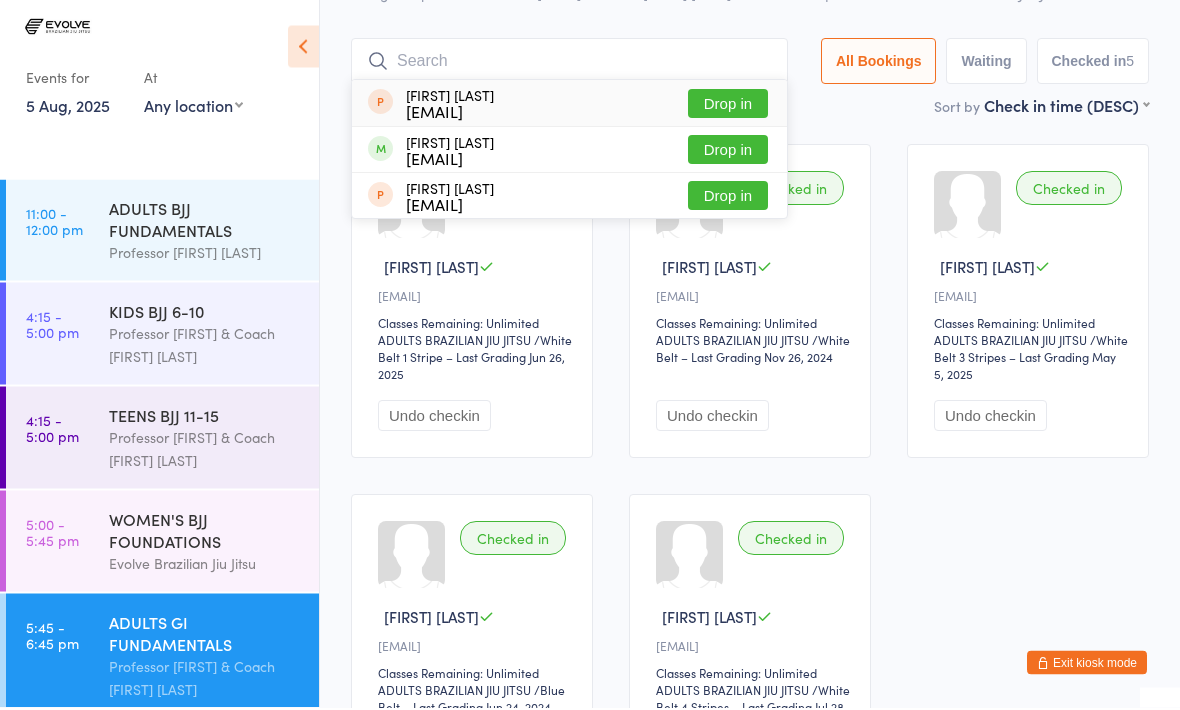 scroll, scrollTop: 94, scrollLeft: 0, axis: vertical 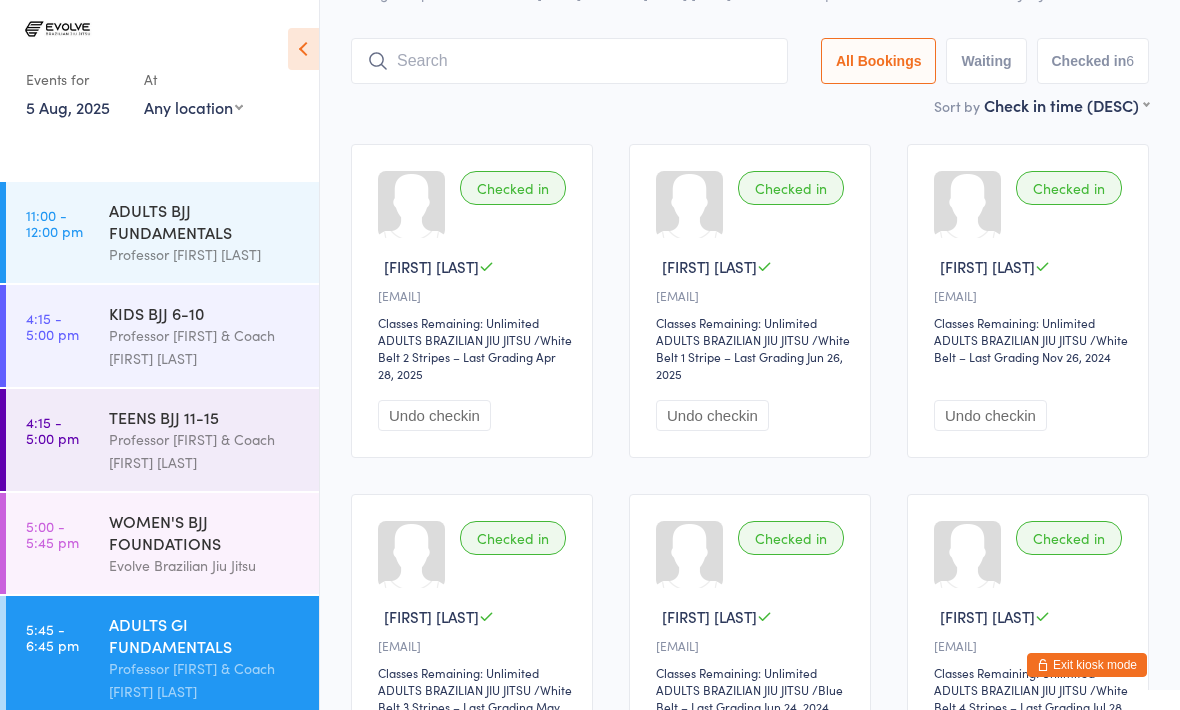 click at bounding box center (569, 61) 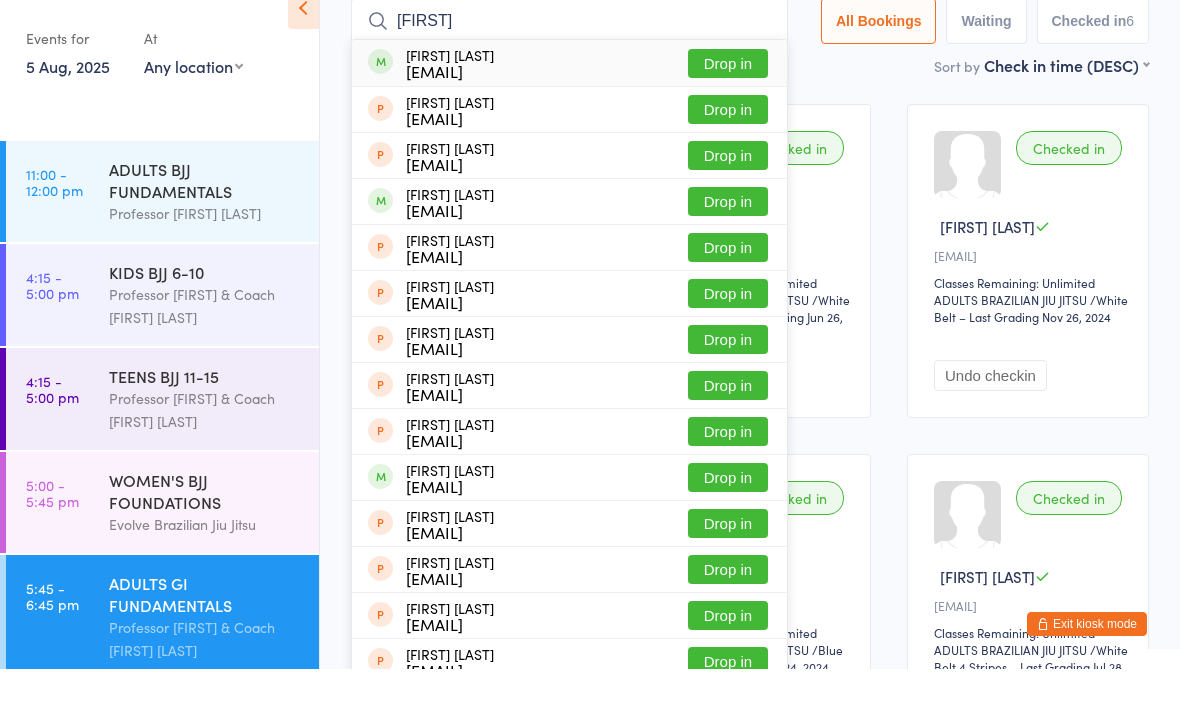 type on "[FIRST]" 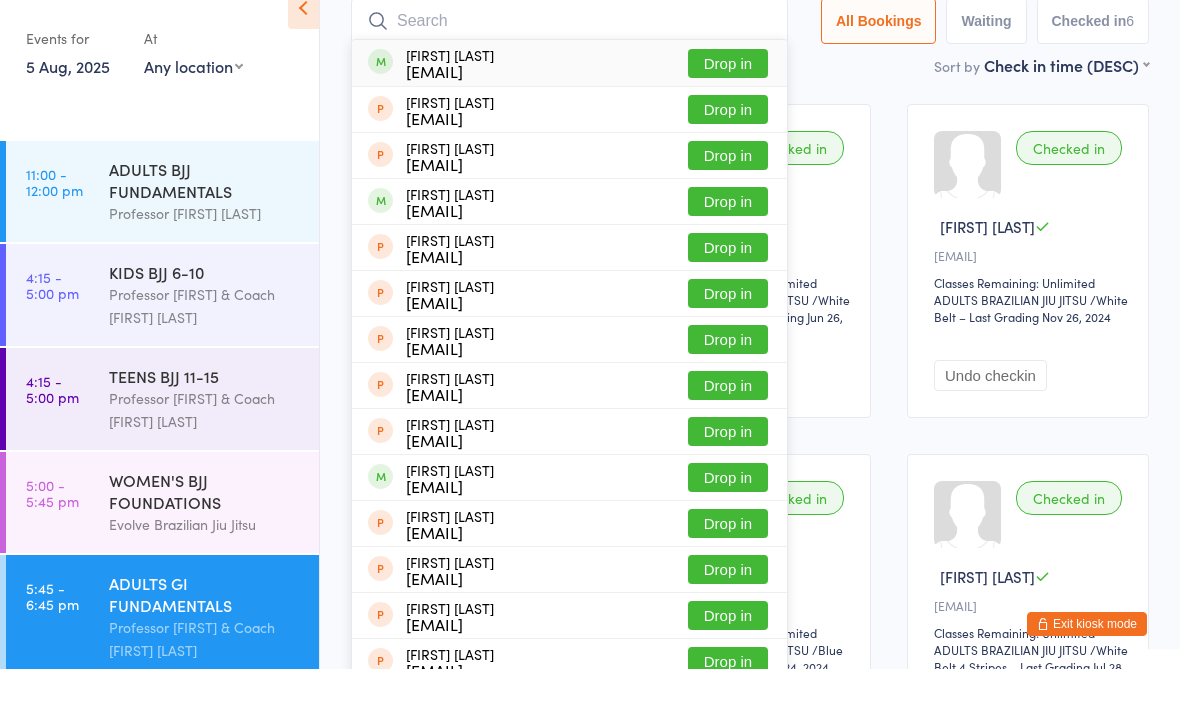 scroll, scrollTop: 134, scrollLeft: 0, axis: vertical 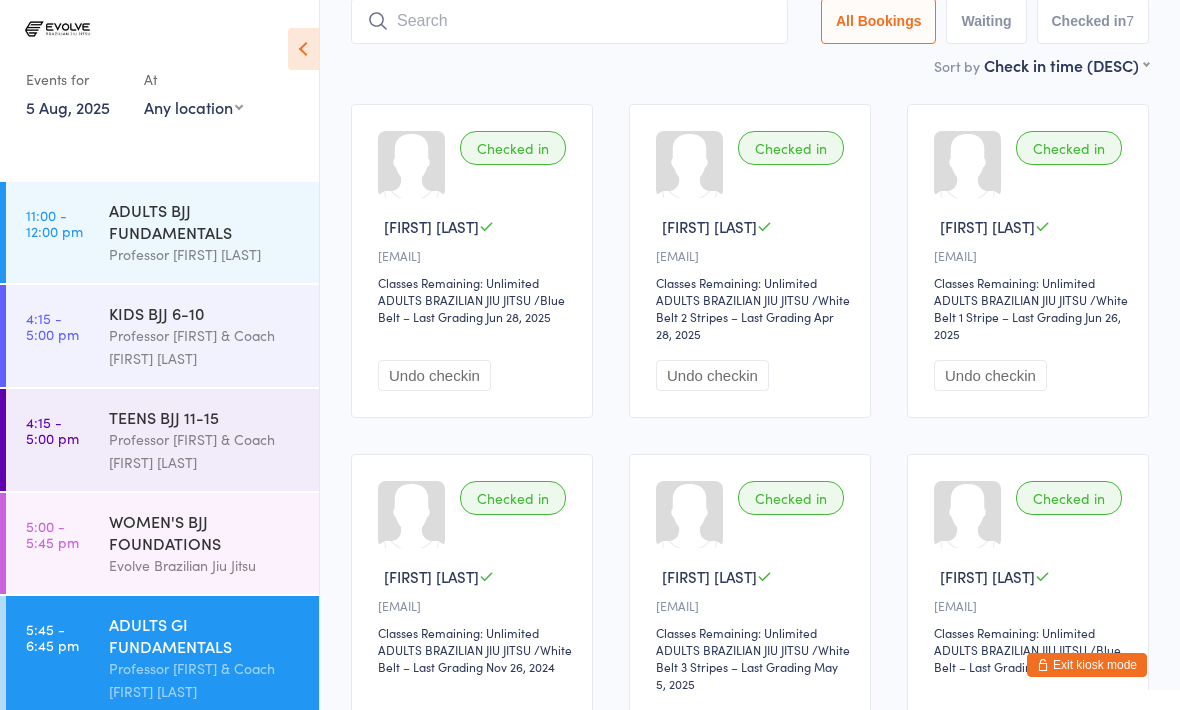 click at bounding box center [569, 21] 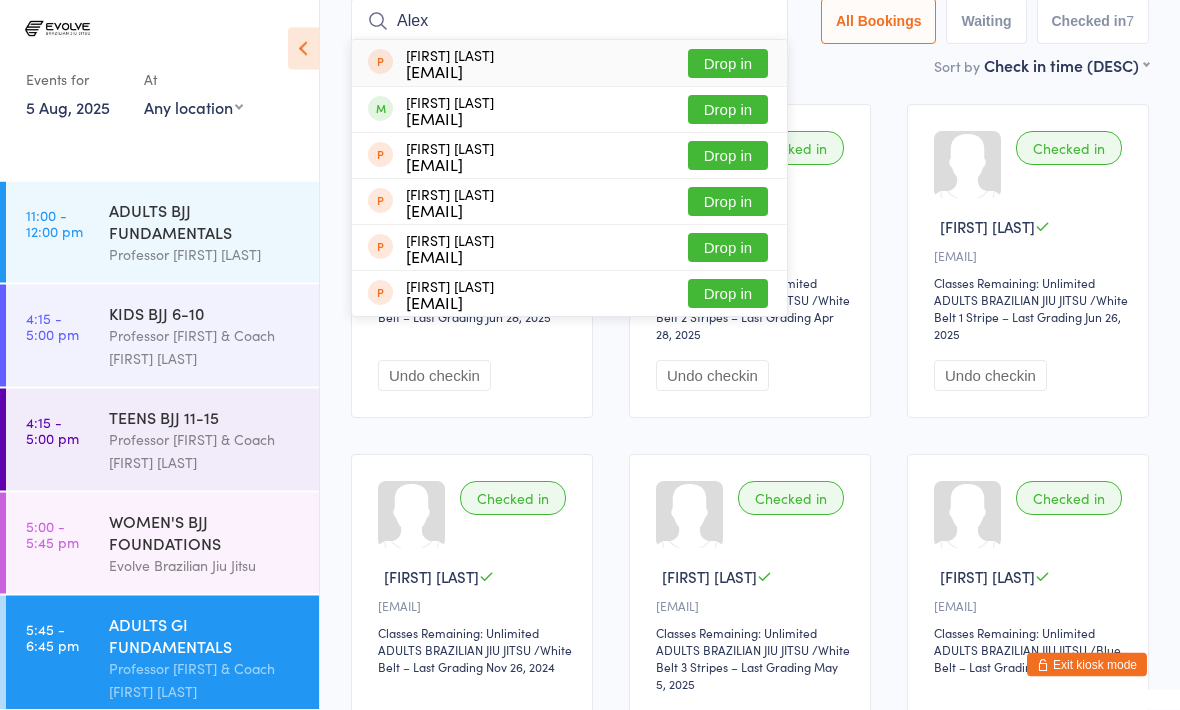 type on "Alex" 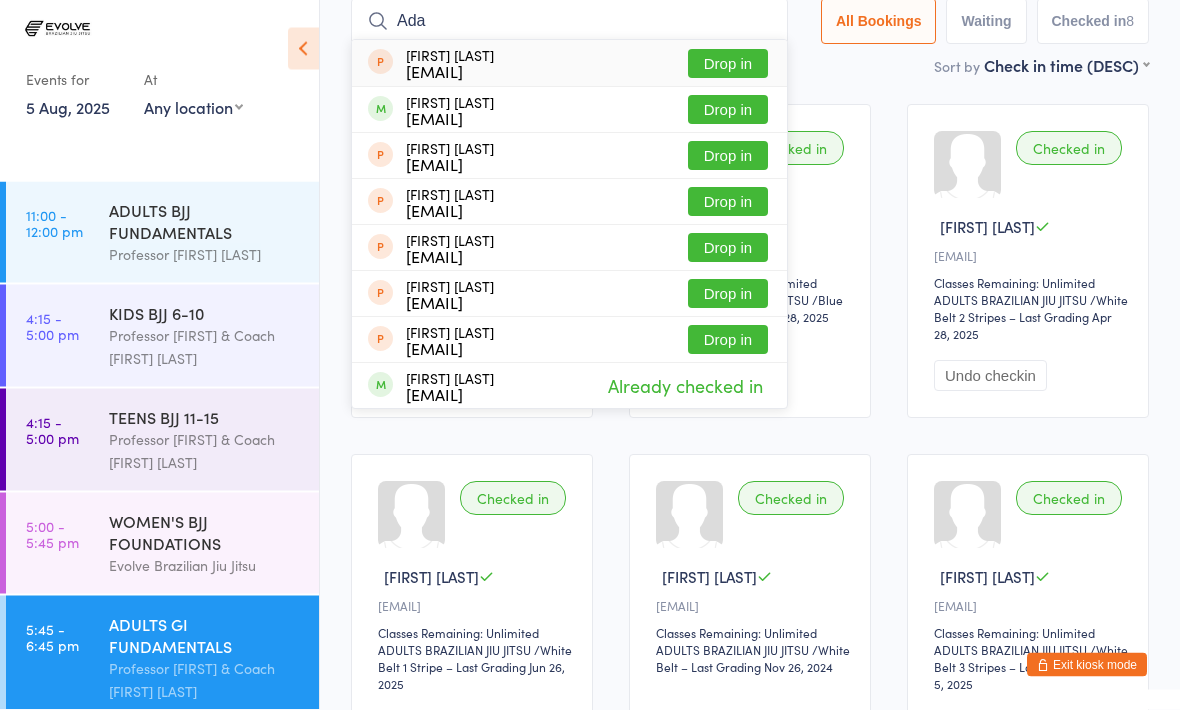 type on "Ada" 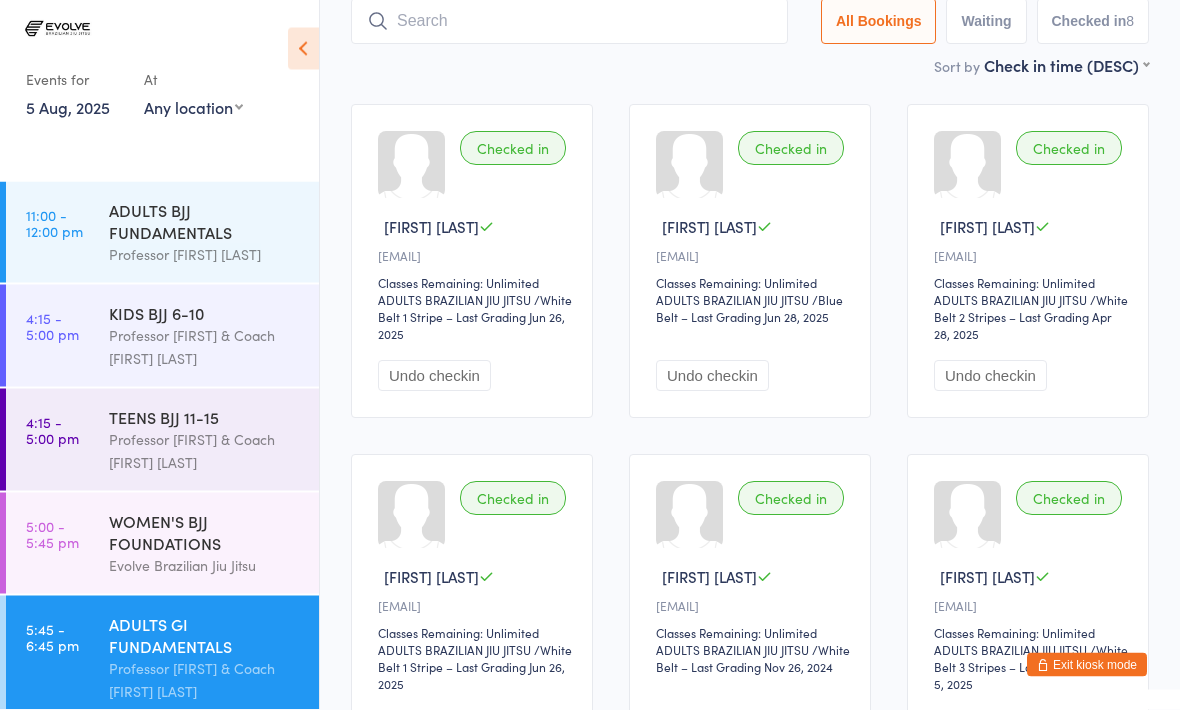 scroll, scrollTop: 134, scrollLeft: 0, axis: vertical 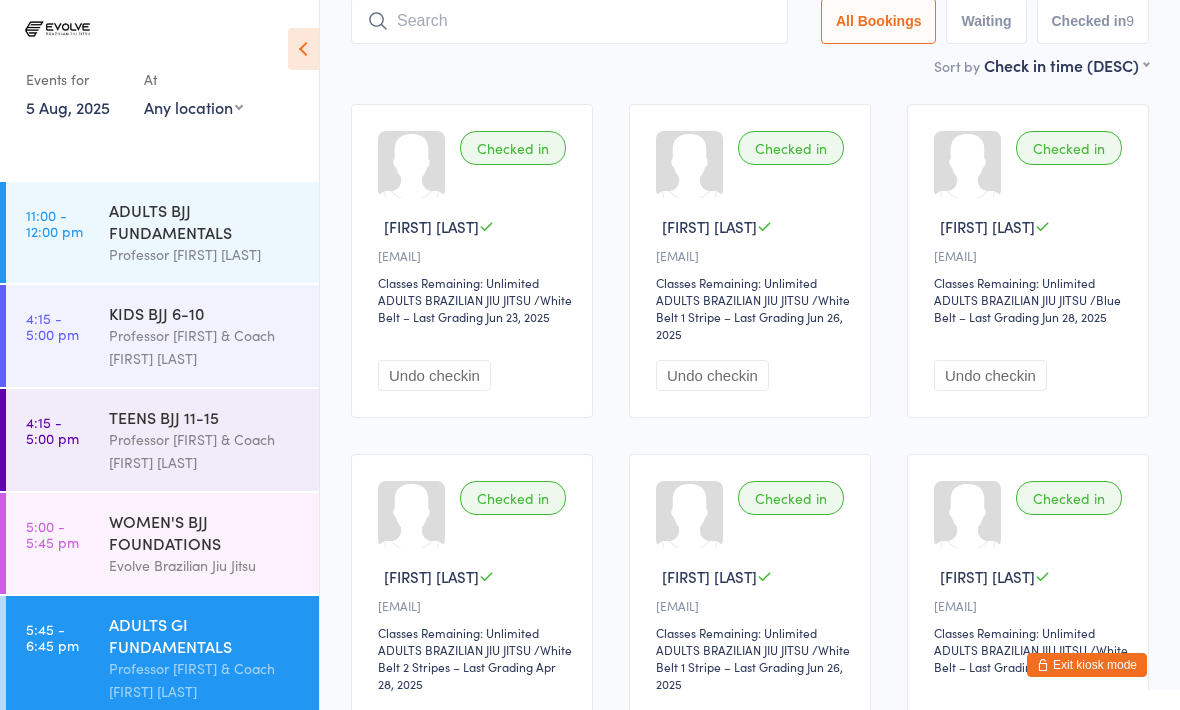 click at bounding box center [569, 21] 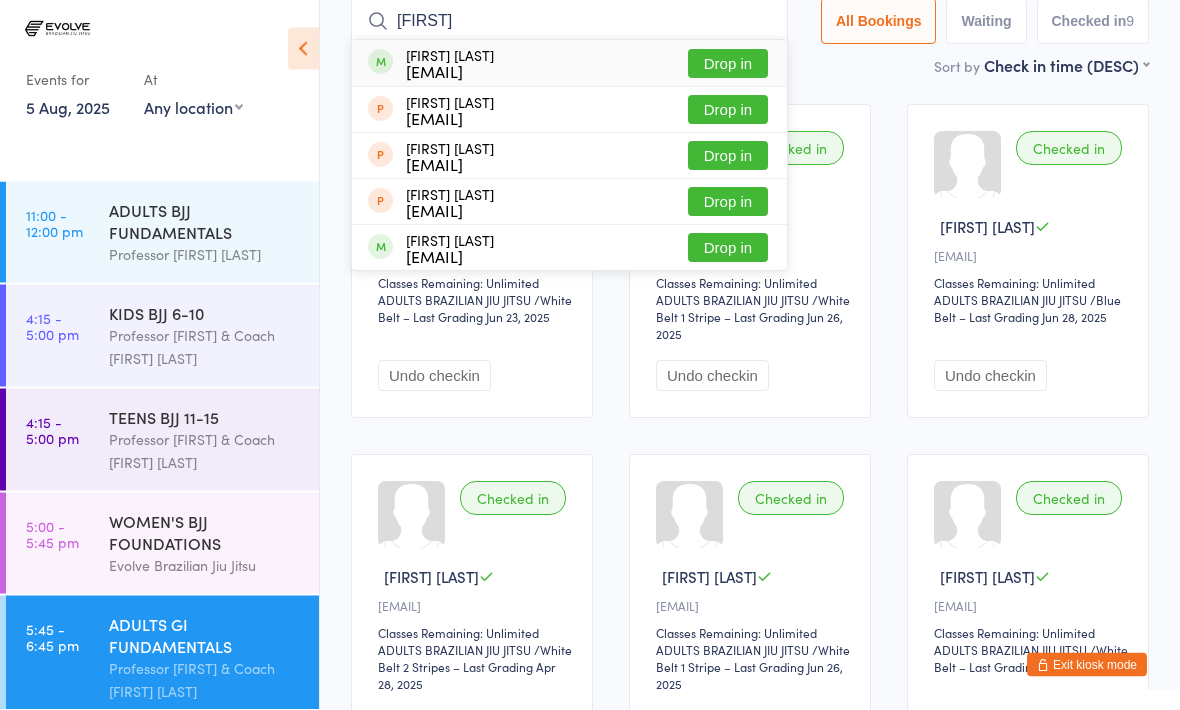 type on "[FIRST]" 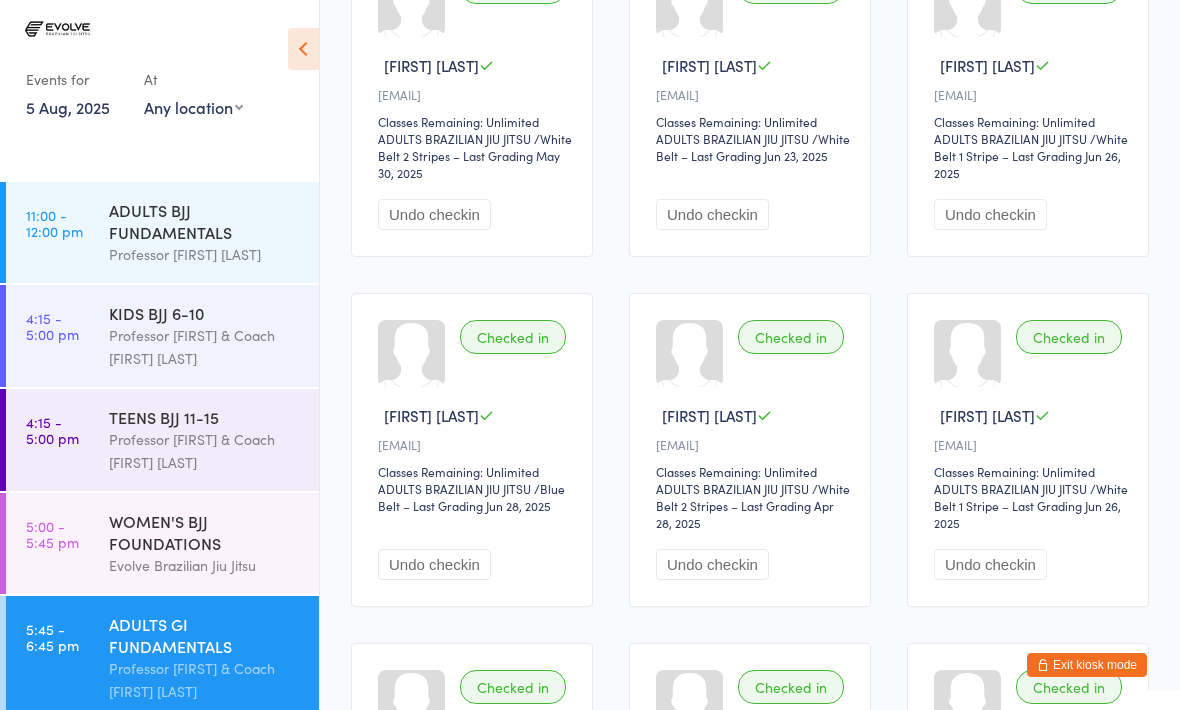 scroll, scrollTop: 293, scrollLeft: 0, axis: vertical 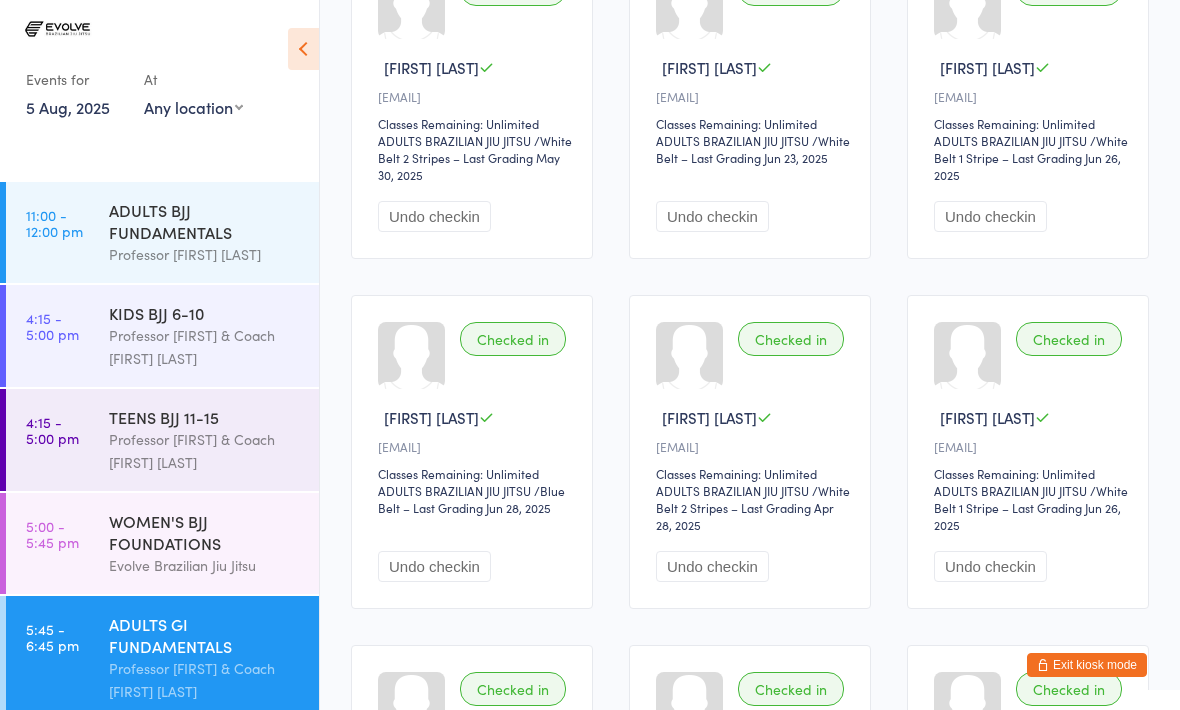 click on "WOMEN'S BJJ FOUNDATIONS" at bounding box center (205, 532) 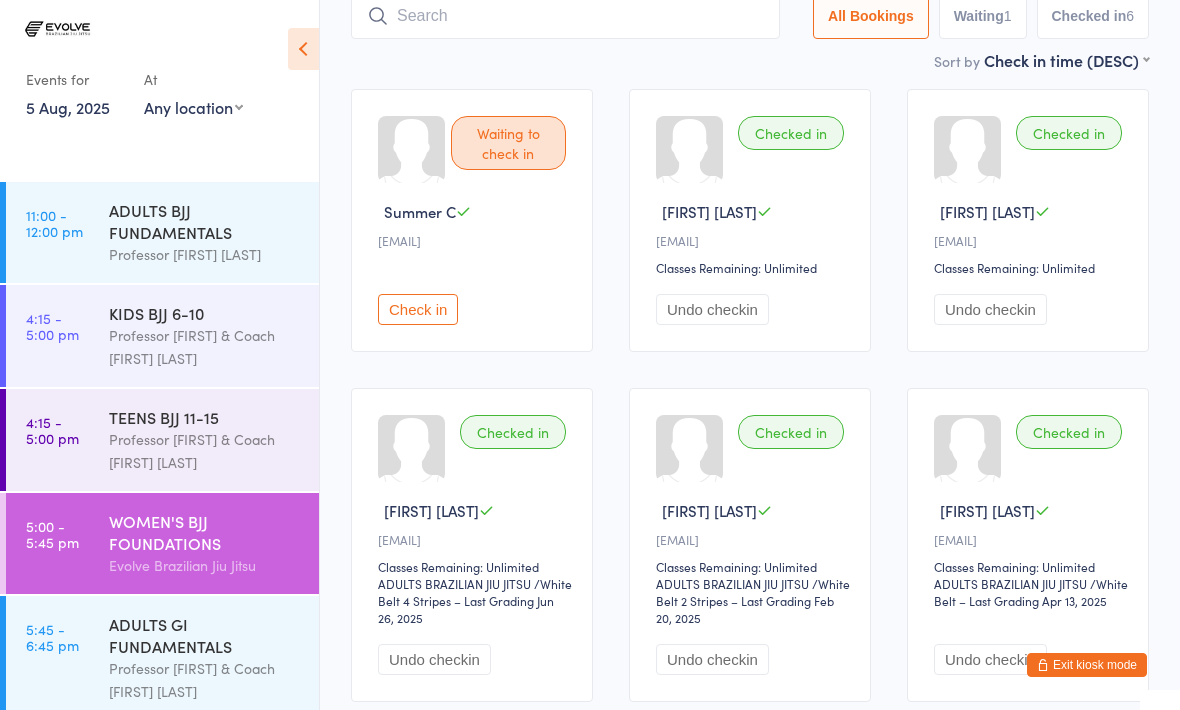 scroll, scrollTop: 0, scrollLeft: 0, axis: both 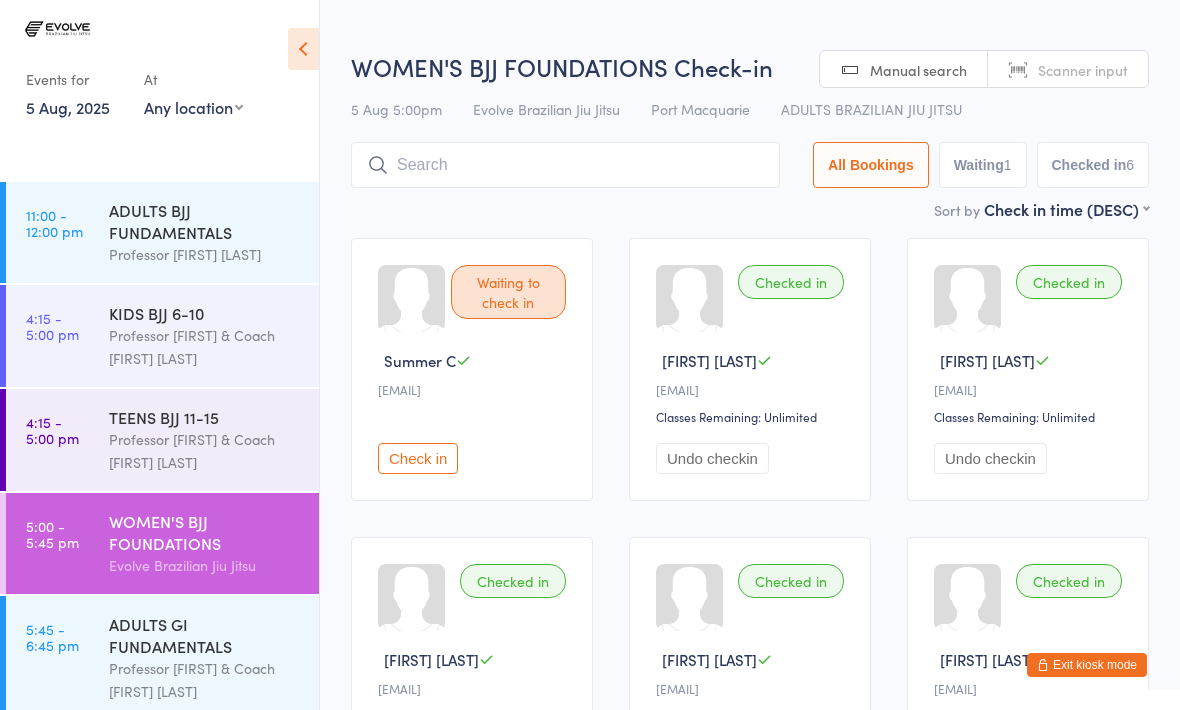 click at bounding box center [565, 165] 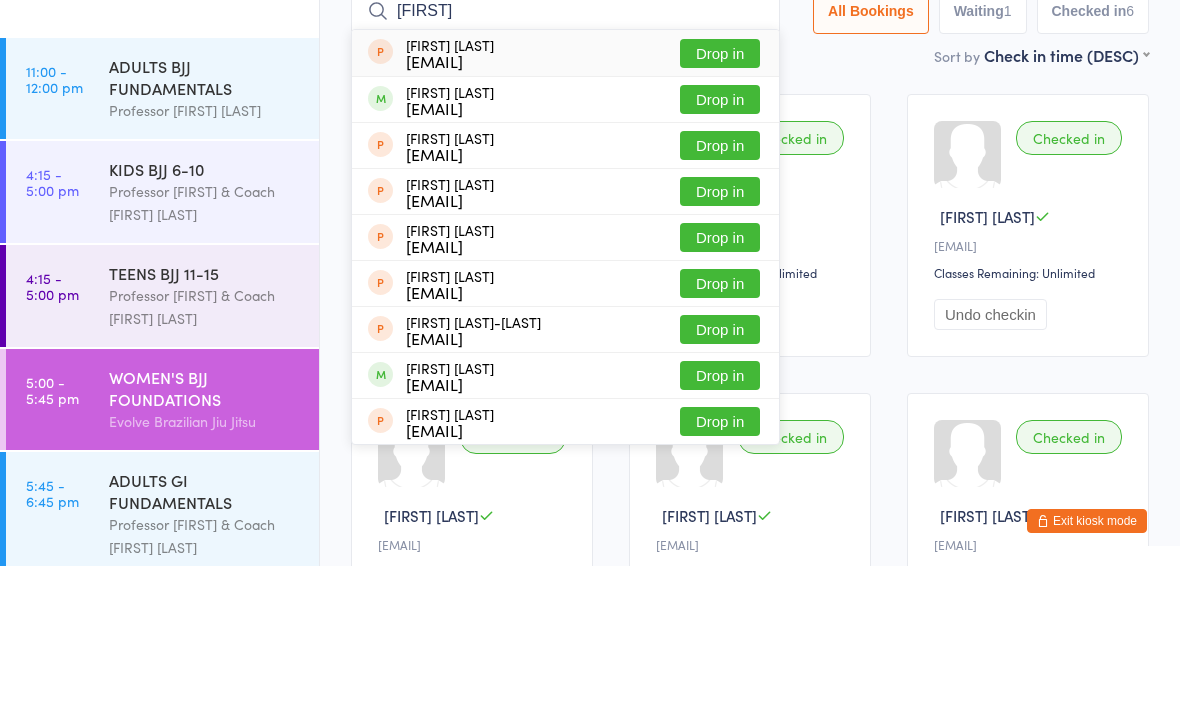 type on "[FIRST]" 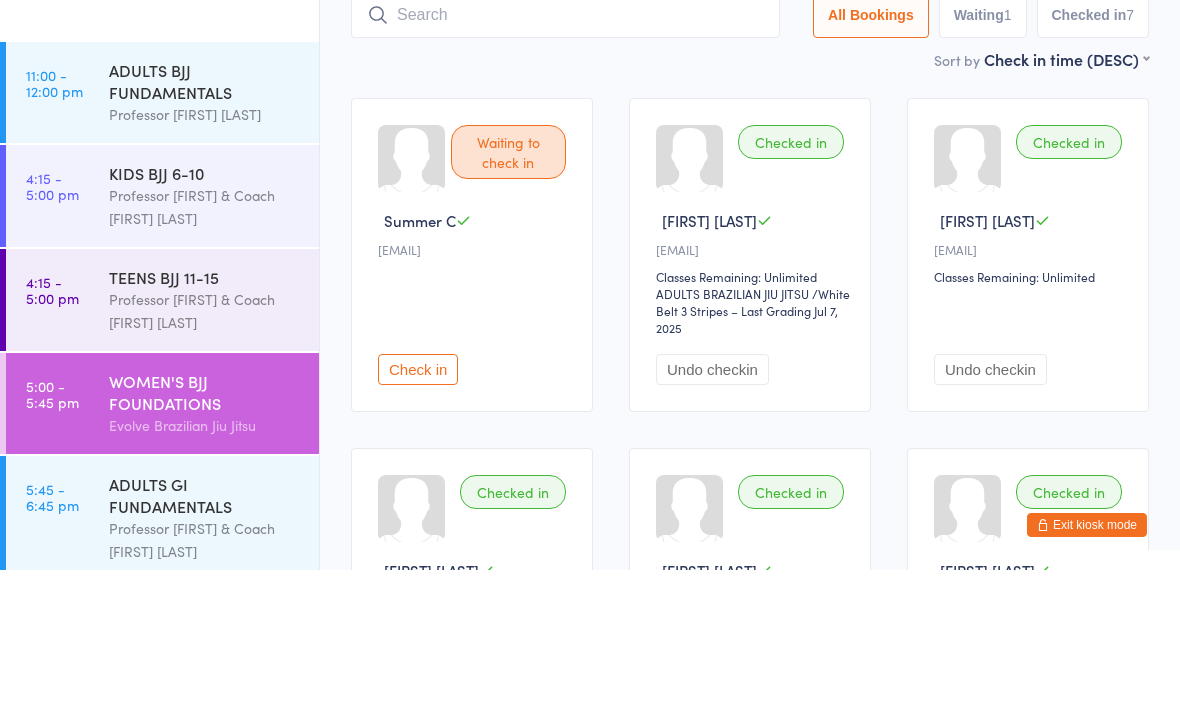 scroll, scrollTop: 140, scrollLeft: 0, axis: vertical 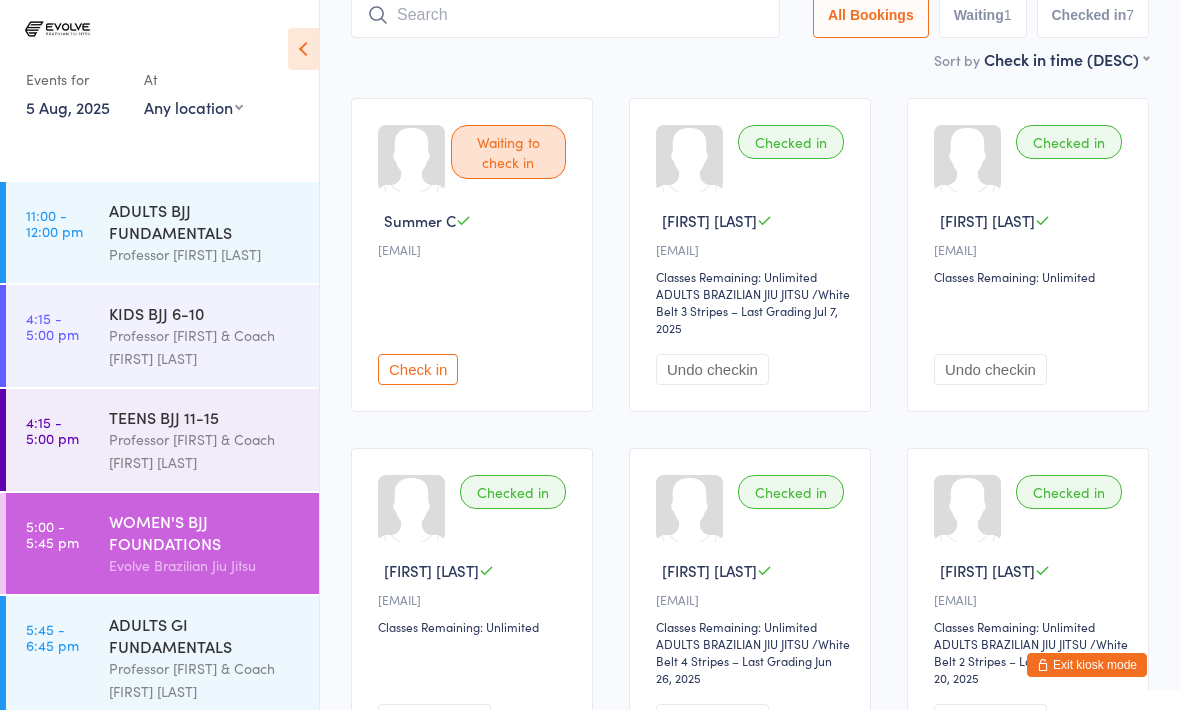 click on "ADULTS GI FUNDAMENTALS" at bounding box center [205, 635] 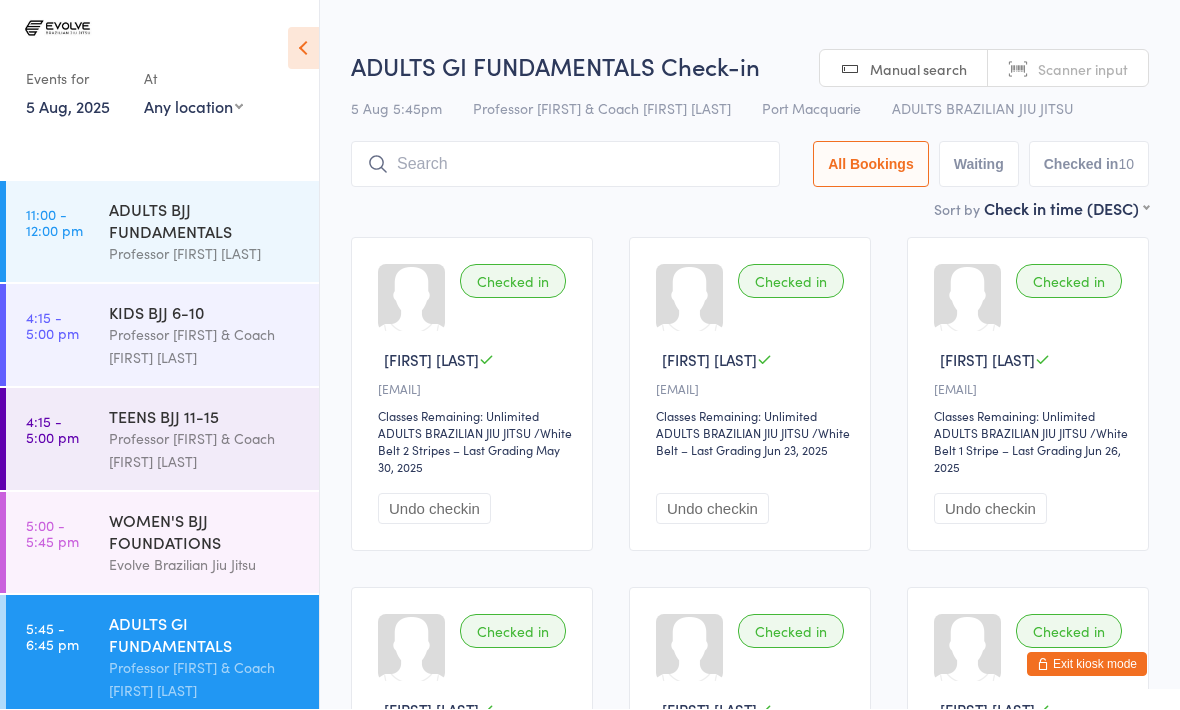 scroll, scrollTop: 1, scrollLeft: 0, axis: vertical 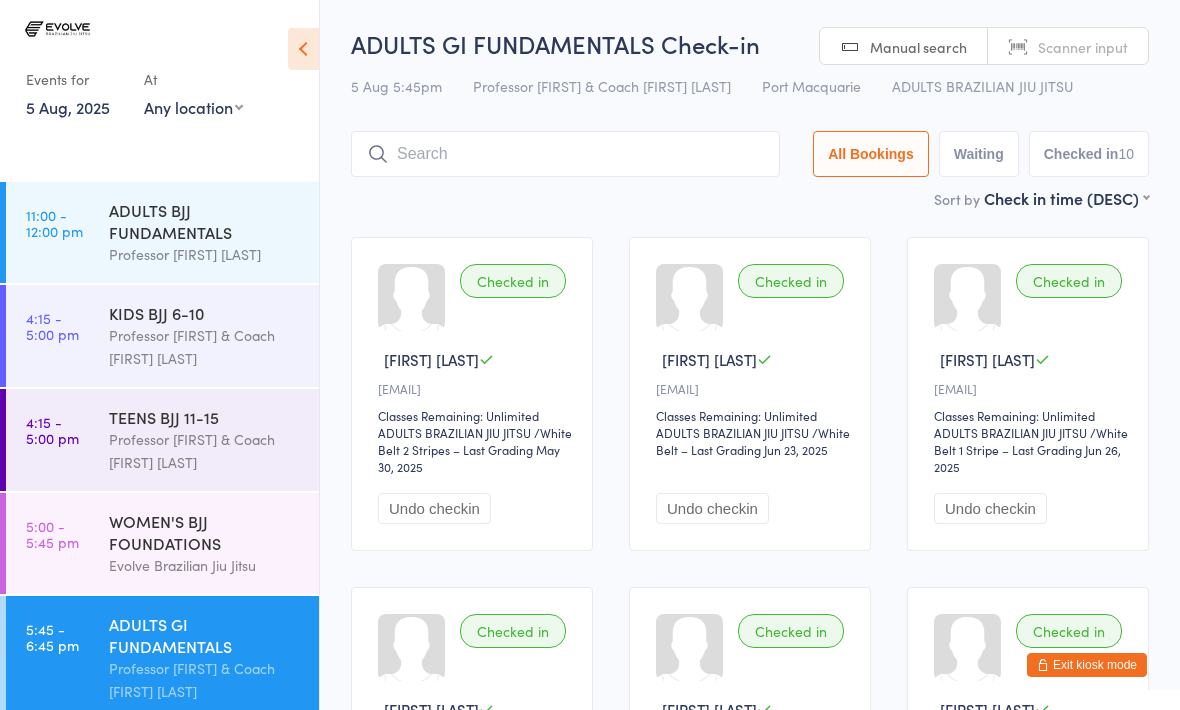 click at bounding box center (565, 154) 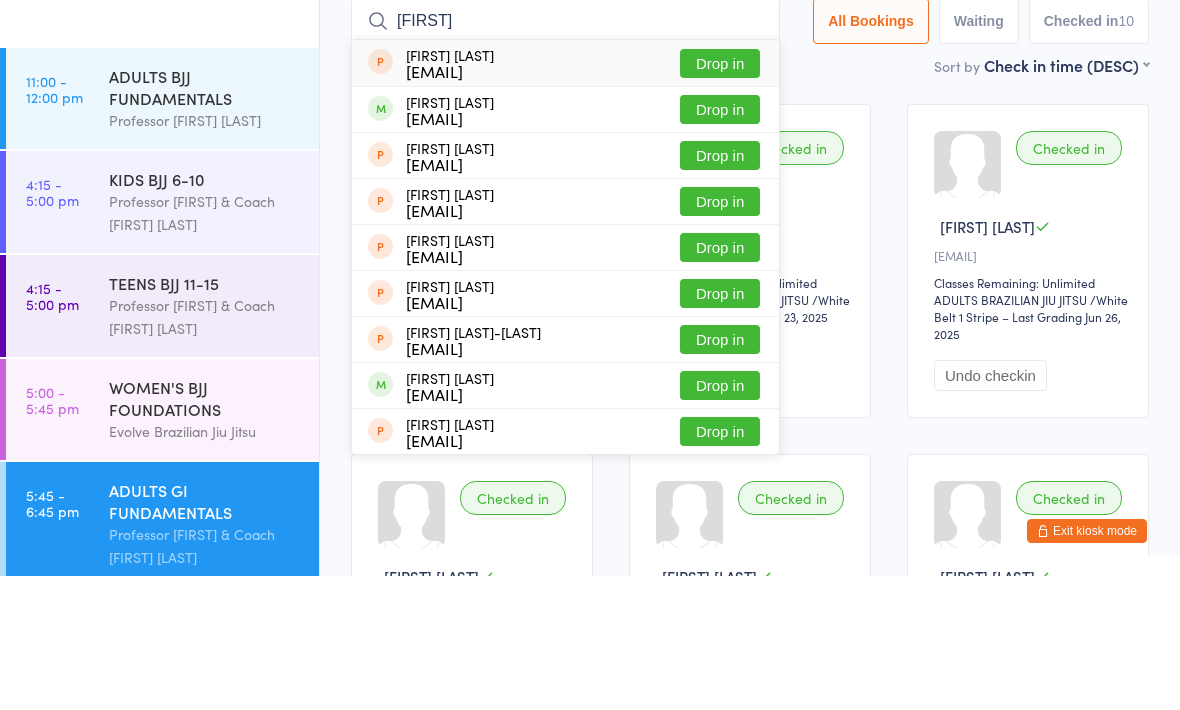 type on "[FIRST]" 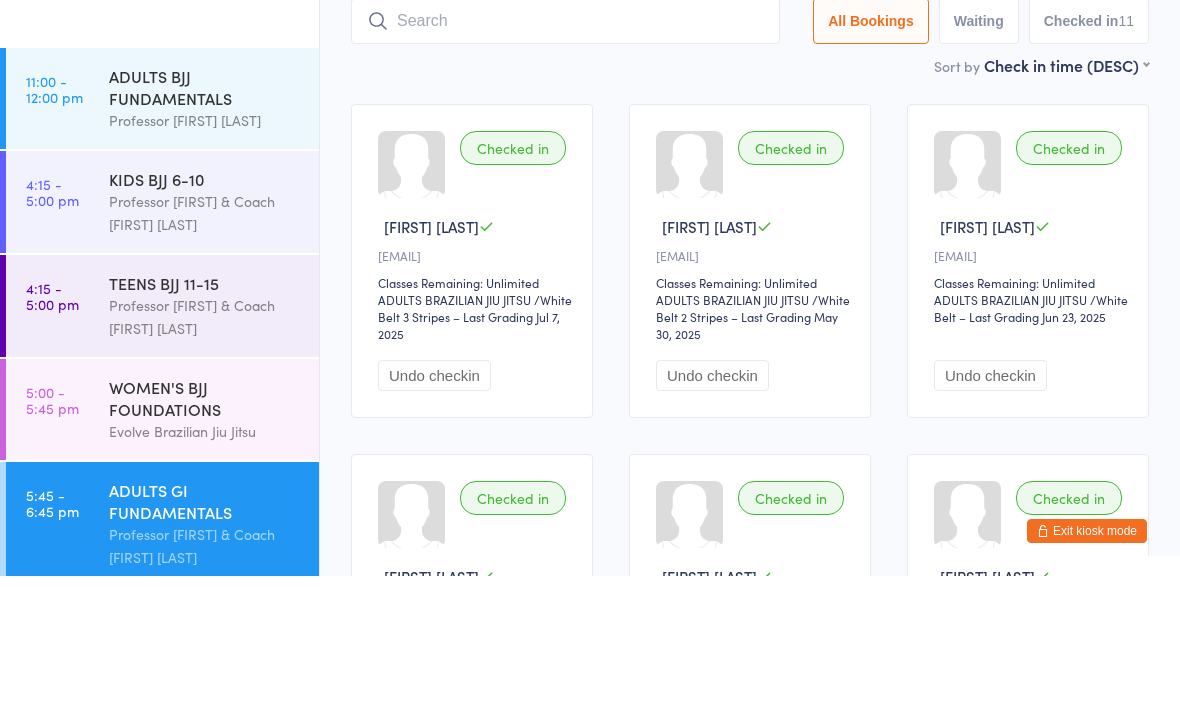 scroll, scrollTop: 134, scrollLeft: 0, axis: vertical 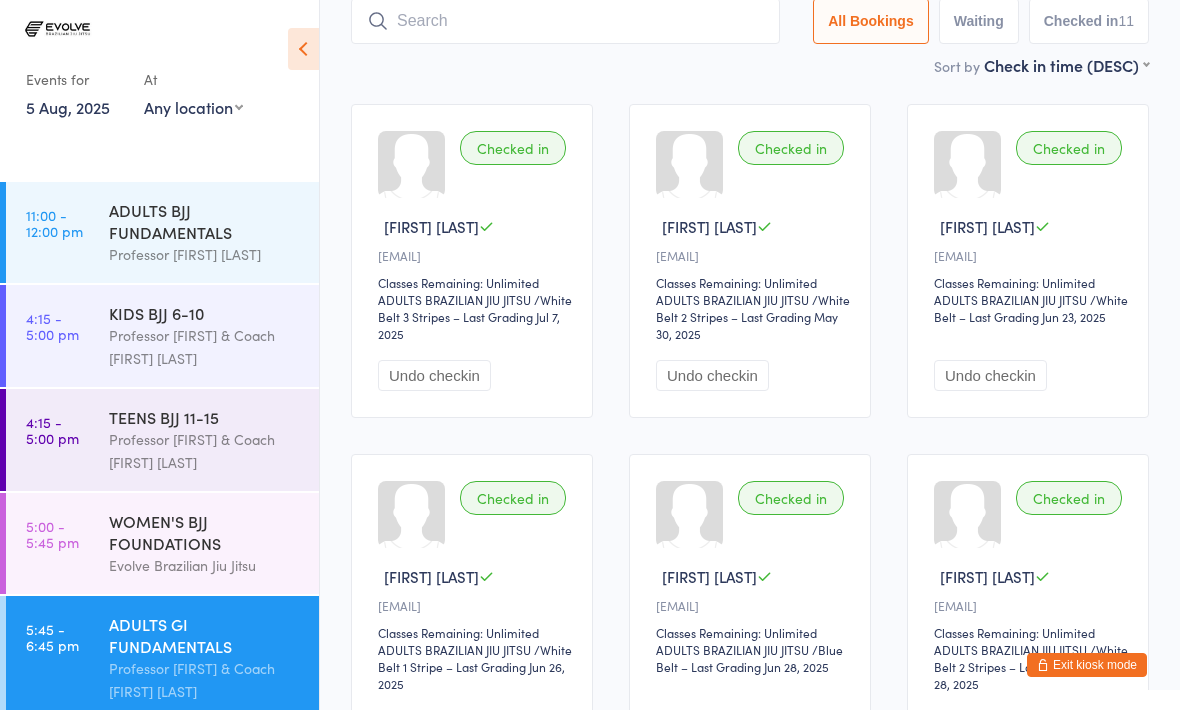 click on "WOMEN'S BJJ FOUNDATIONS" at bounding box center [205, 532] 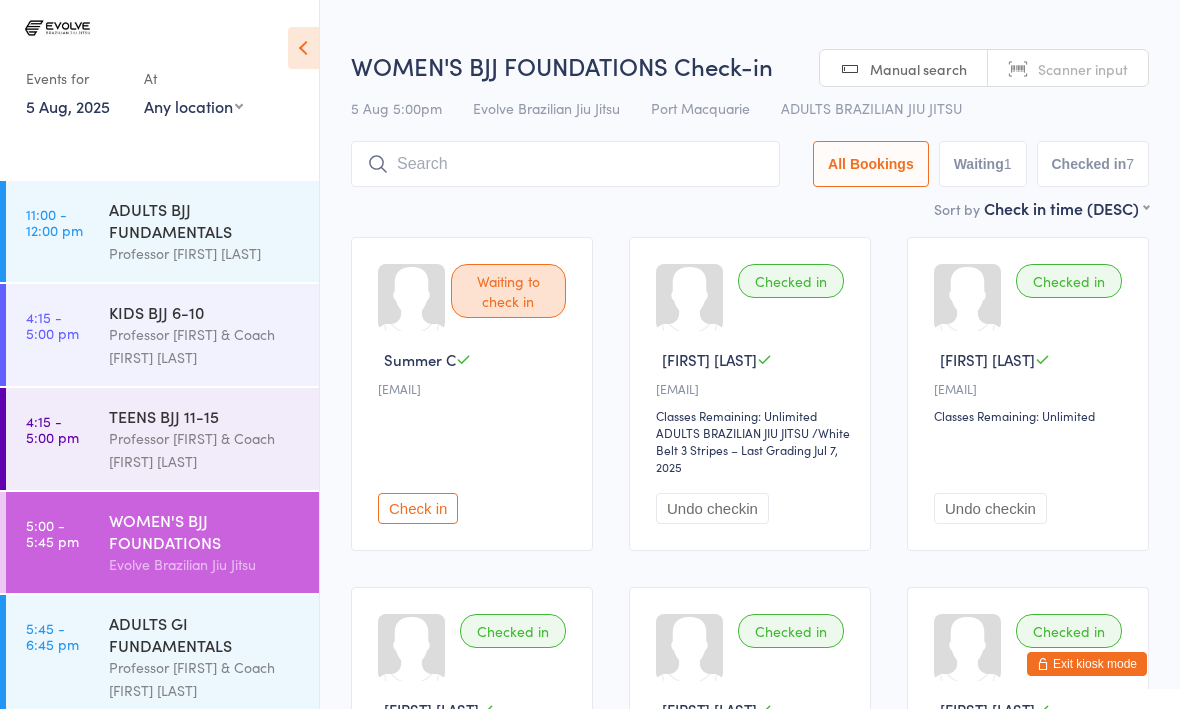 scroll, scrollTop: 1, scrollLeft: 0, axis: vertical 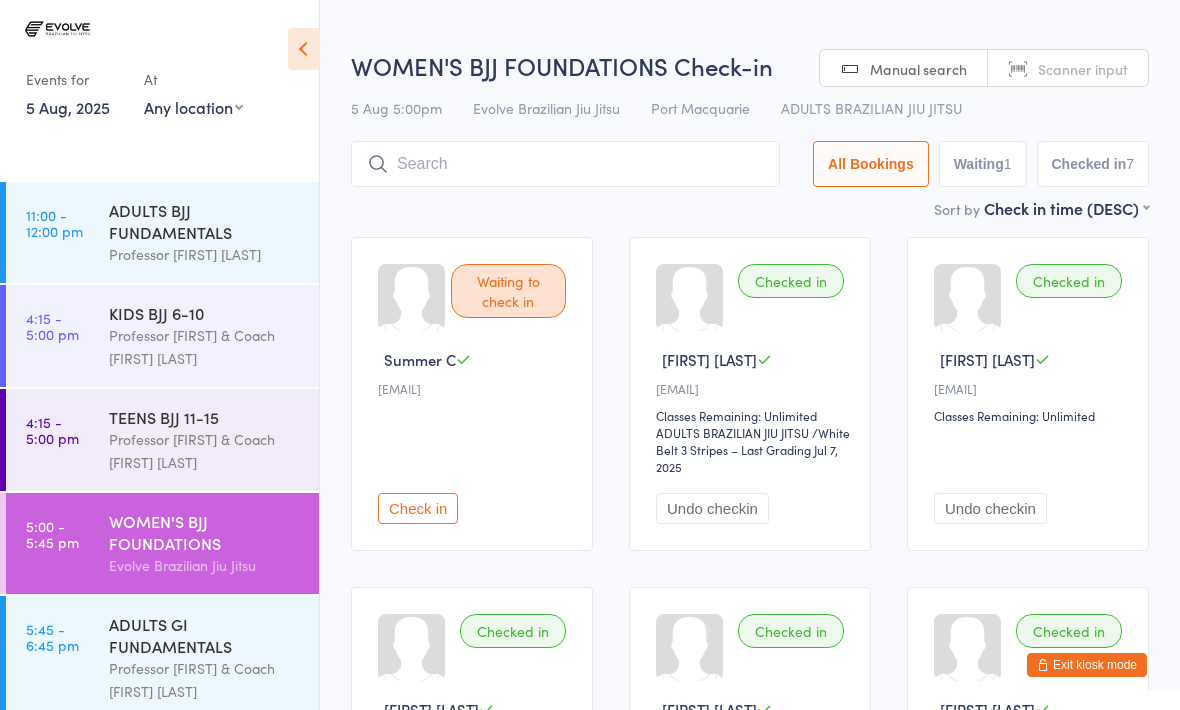 click at bounding box center [565, 164] 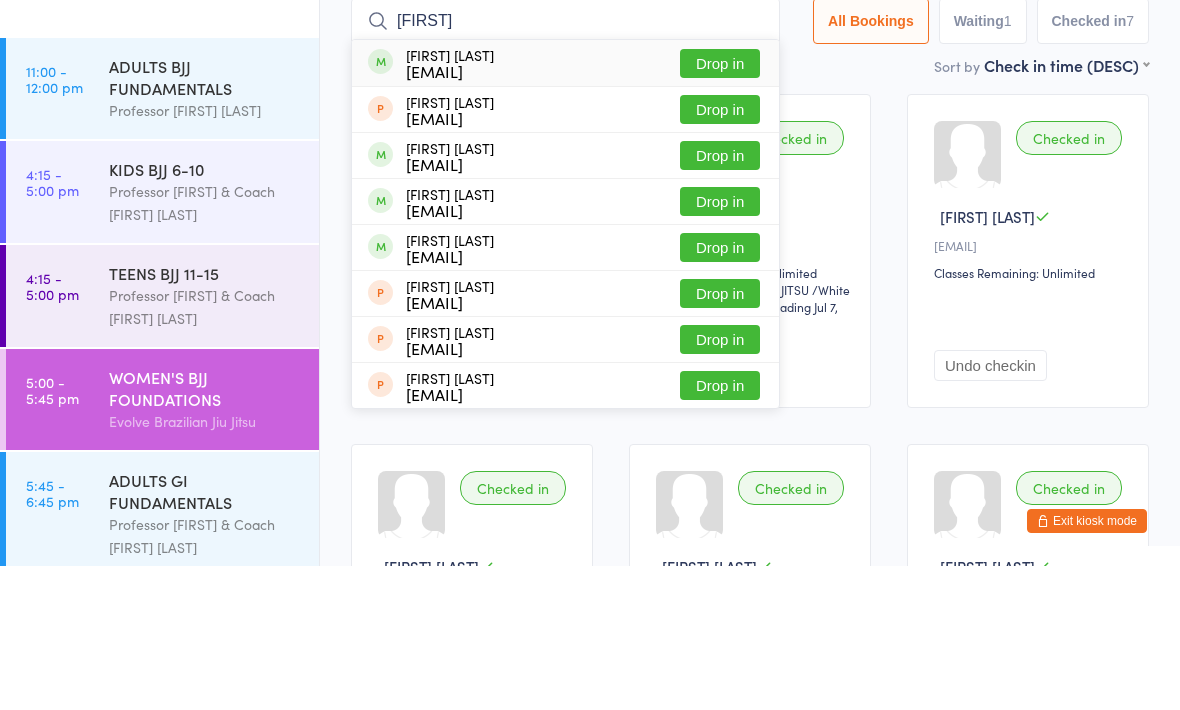 type on "[FIRST]" 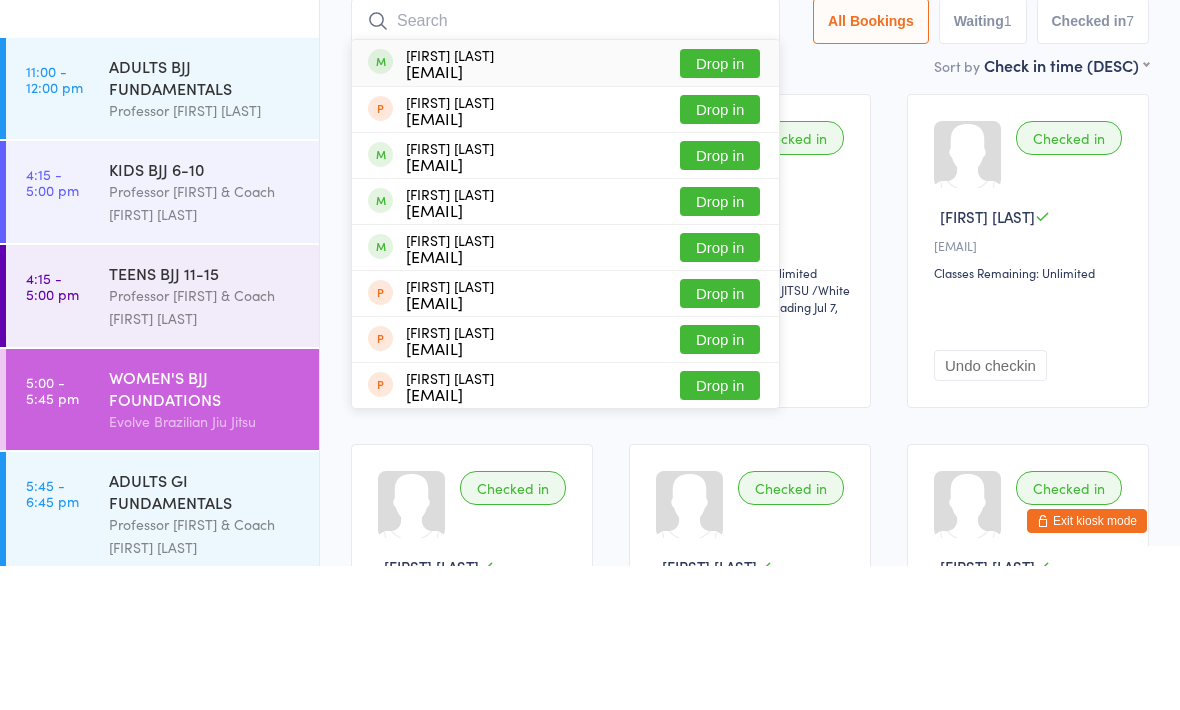 scroll, scrollTop: 144, scrollLeft: 0, axis: vertical 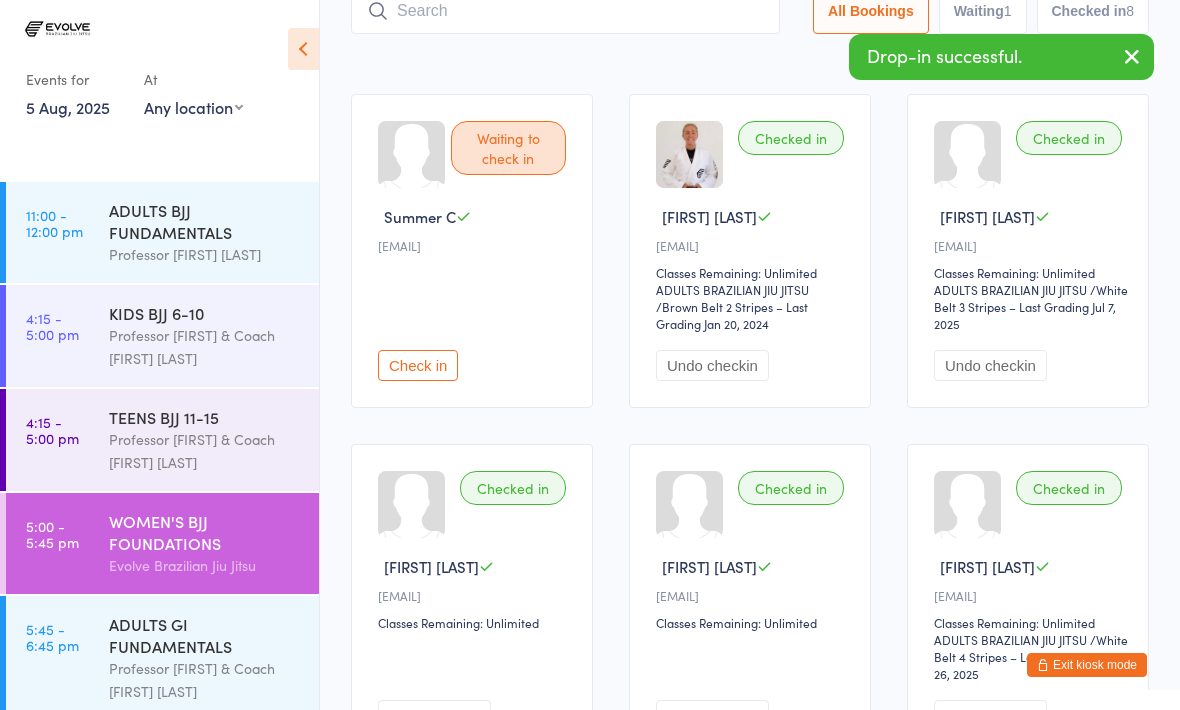 click on "ADULTS GI FUNDAMENTALS" at bounding box center [205, 635] 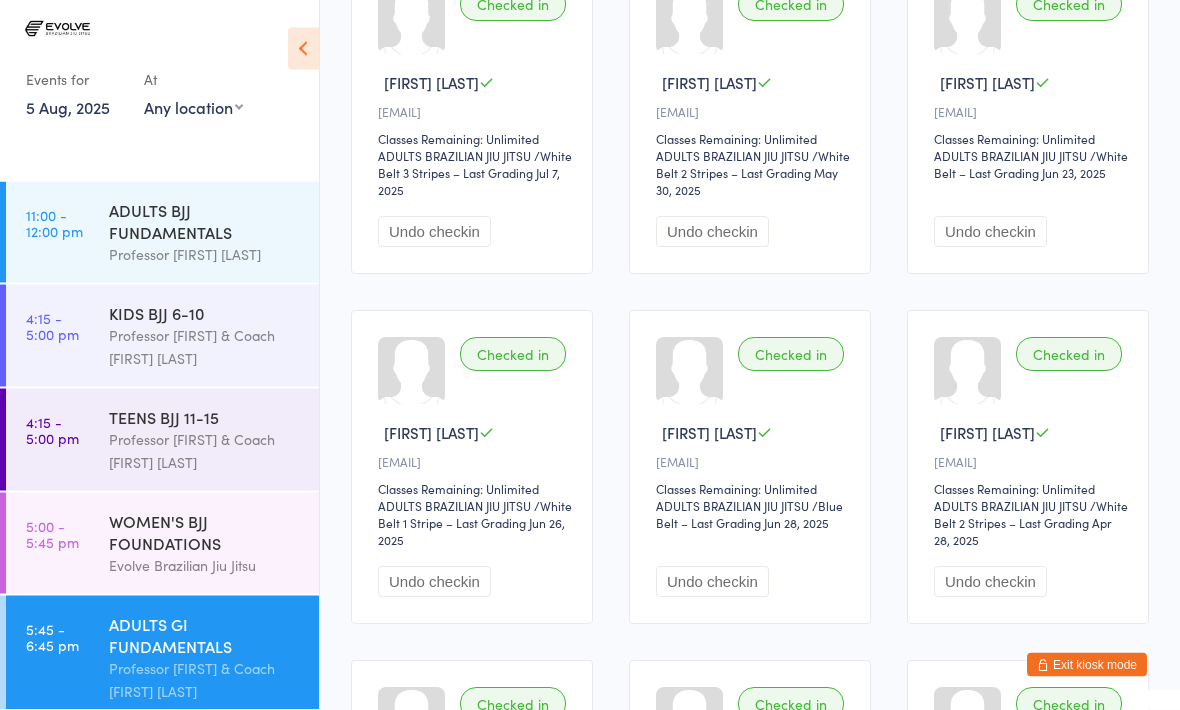 scroll, scrollTop: 339, scrollLeft: 0, axis: vertical 